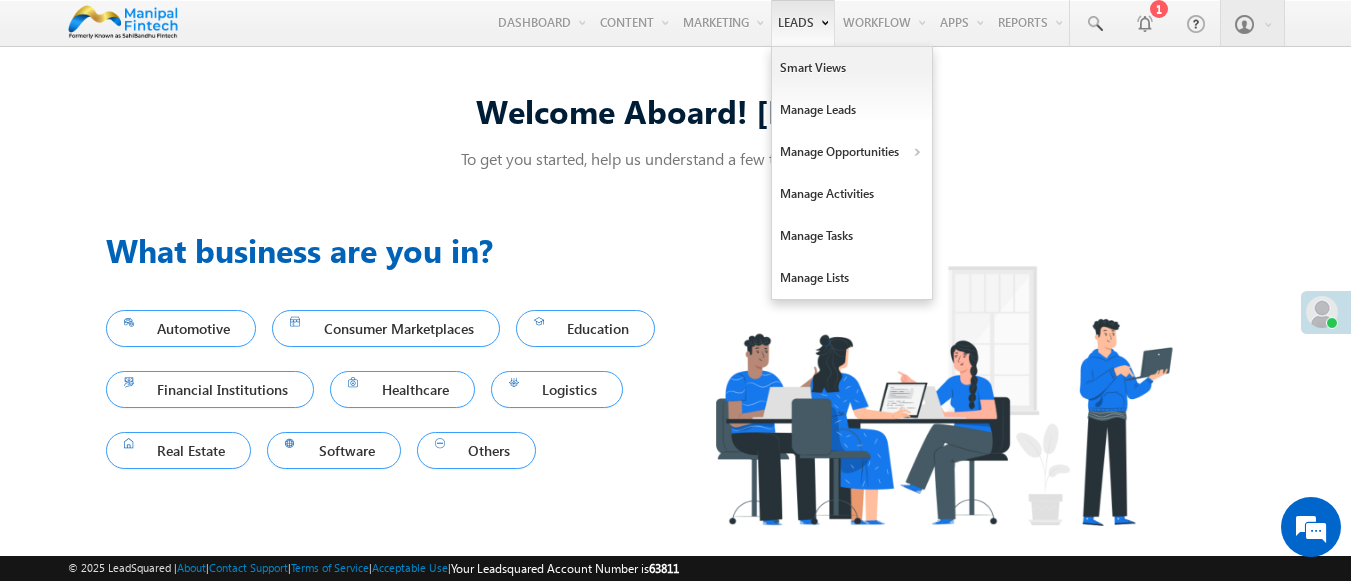 scroll, scrollTop: 13, scrollLeft: 0, axis: vertical 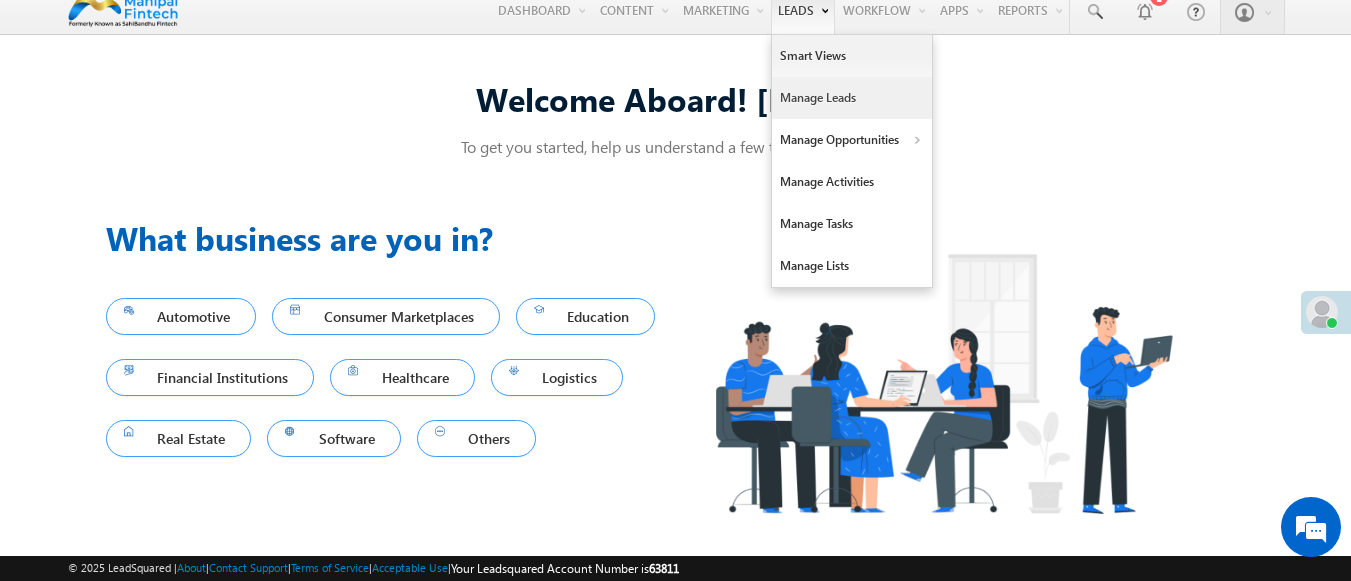 click on "Manage Leads" at bounding box center (852, 98) 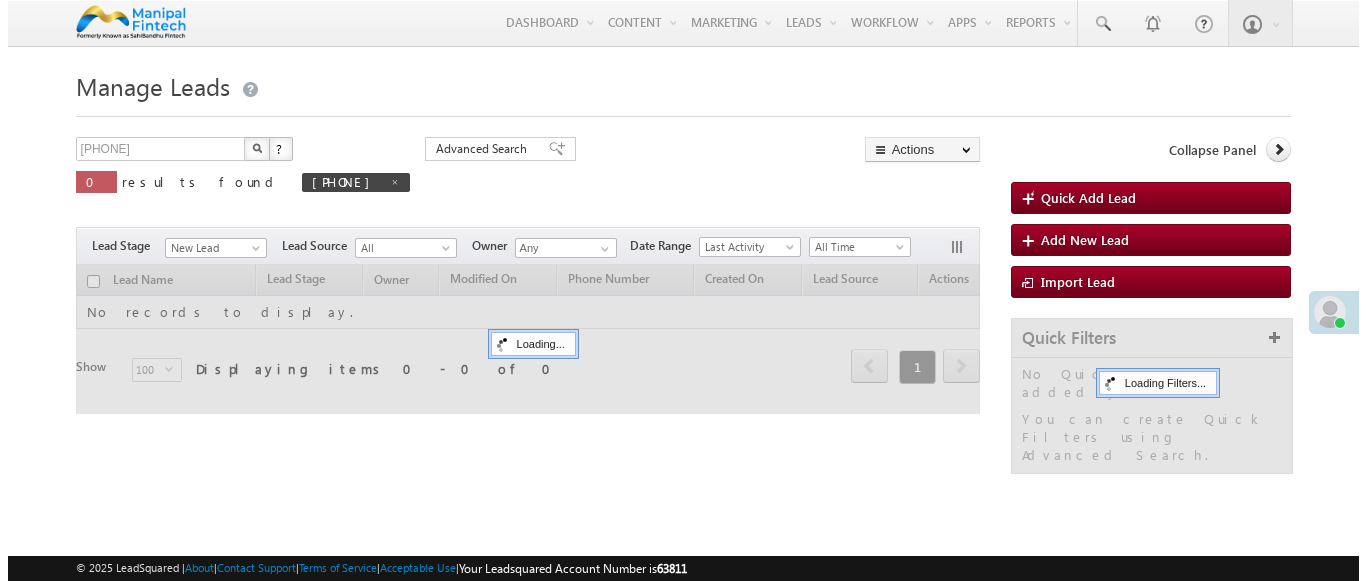 scroll, scrollTop: 0, scrollLeft: 0, axis: both 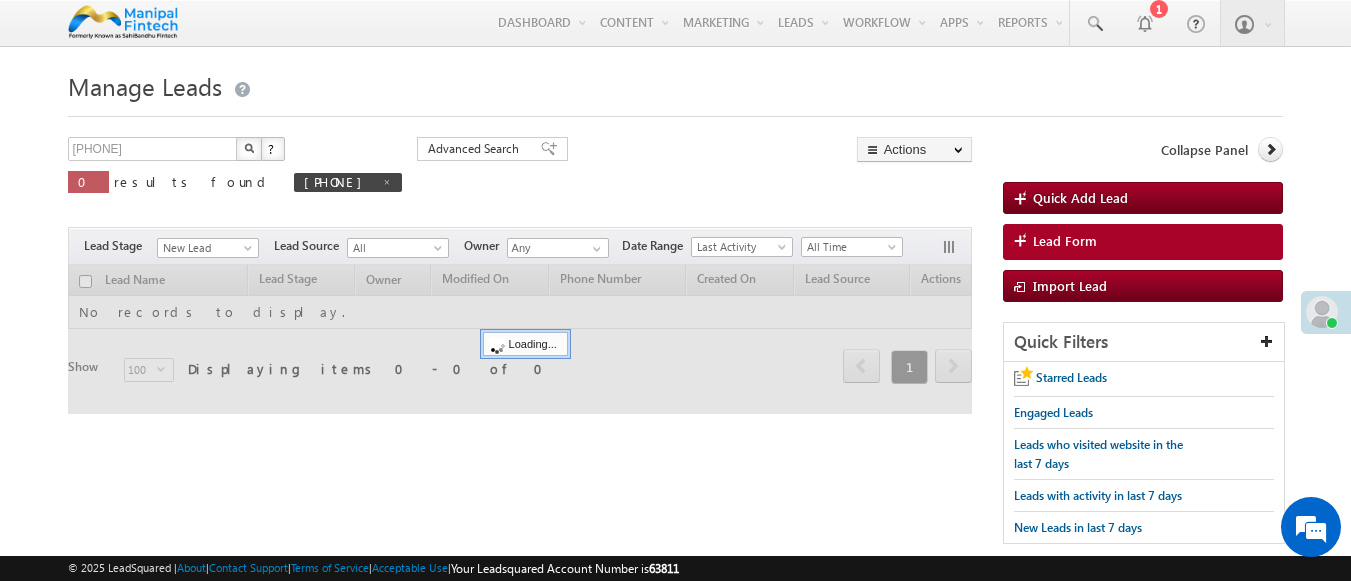 click on "Lead Form" at bounding box center (1065, 241) 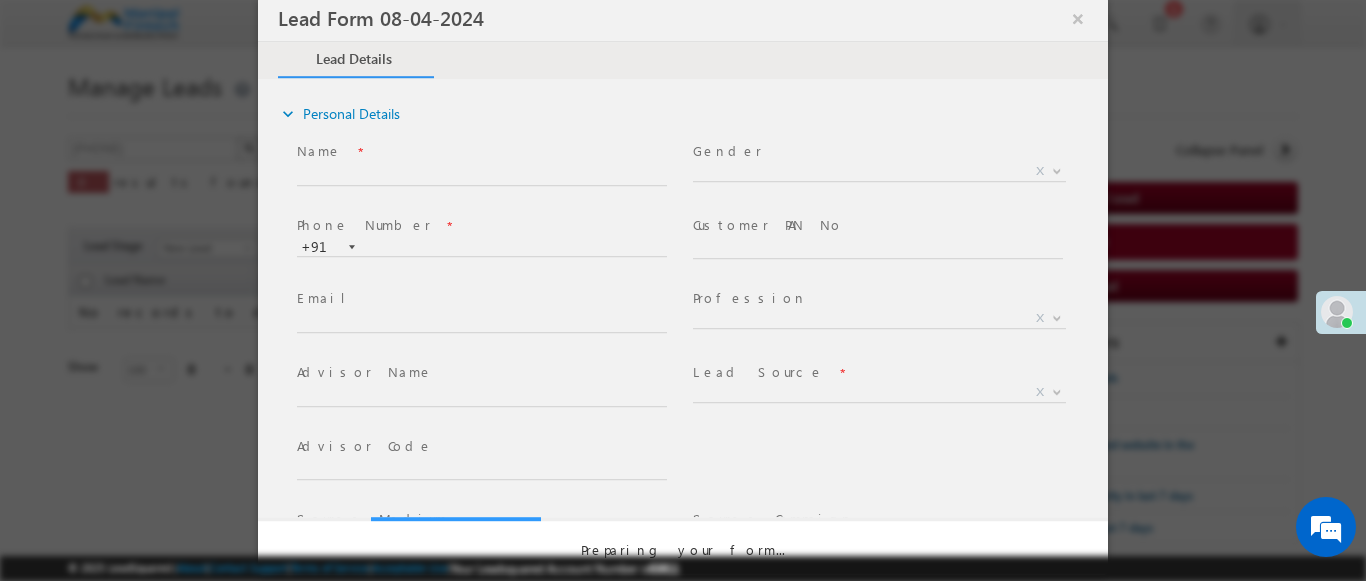 scroll, scrollTop: 0, scrollLeft: 0, axis: both 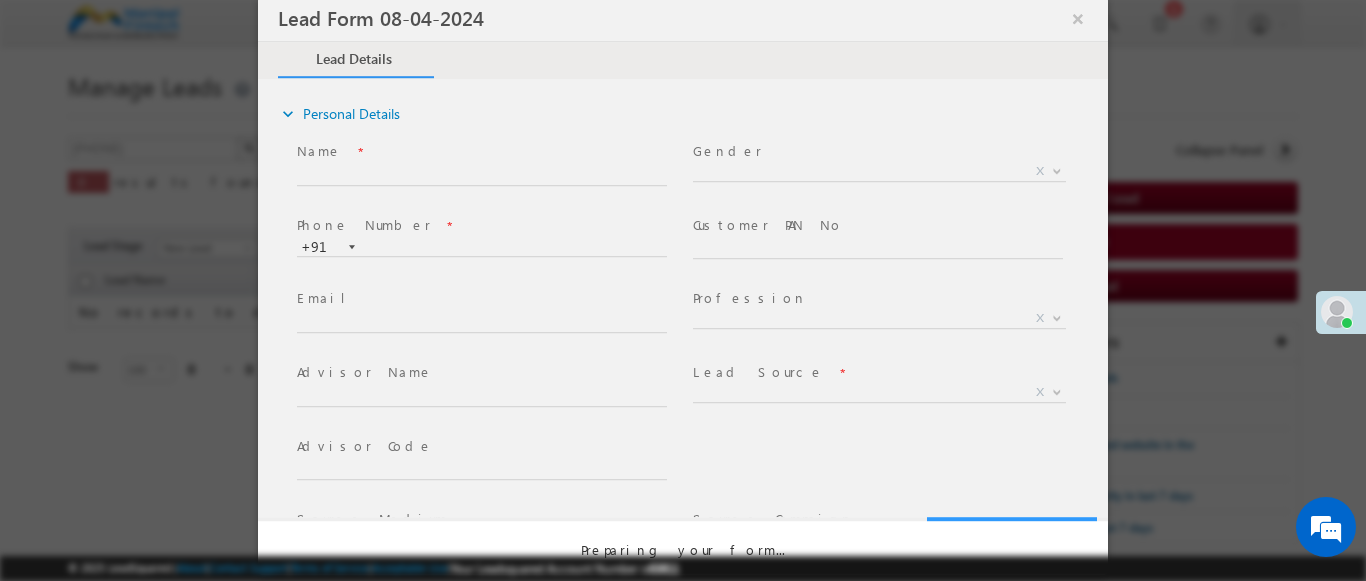 select on "Open" 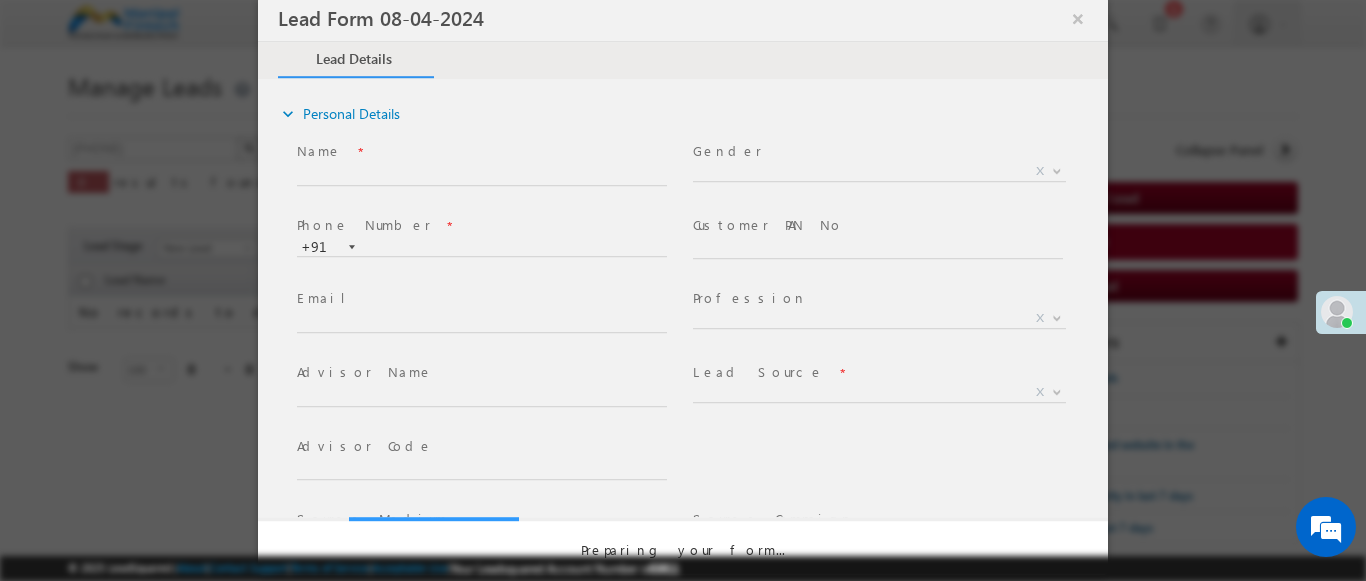 select on "33540b5c-73d5-11ee-8437-0241145802ba" 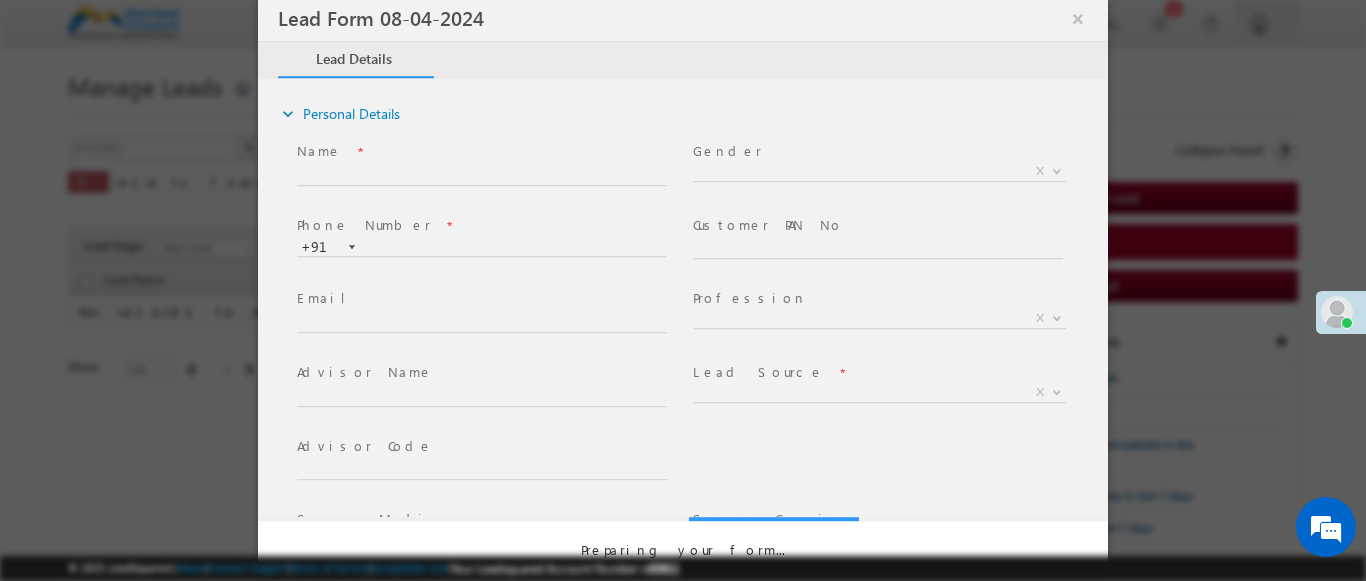 select on "Prospecting" 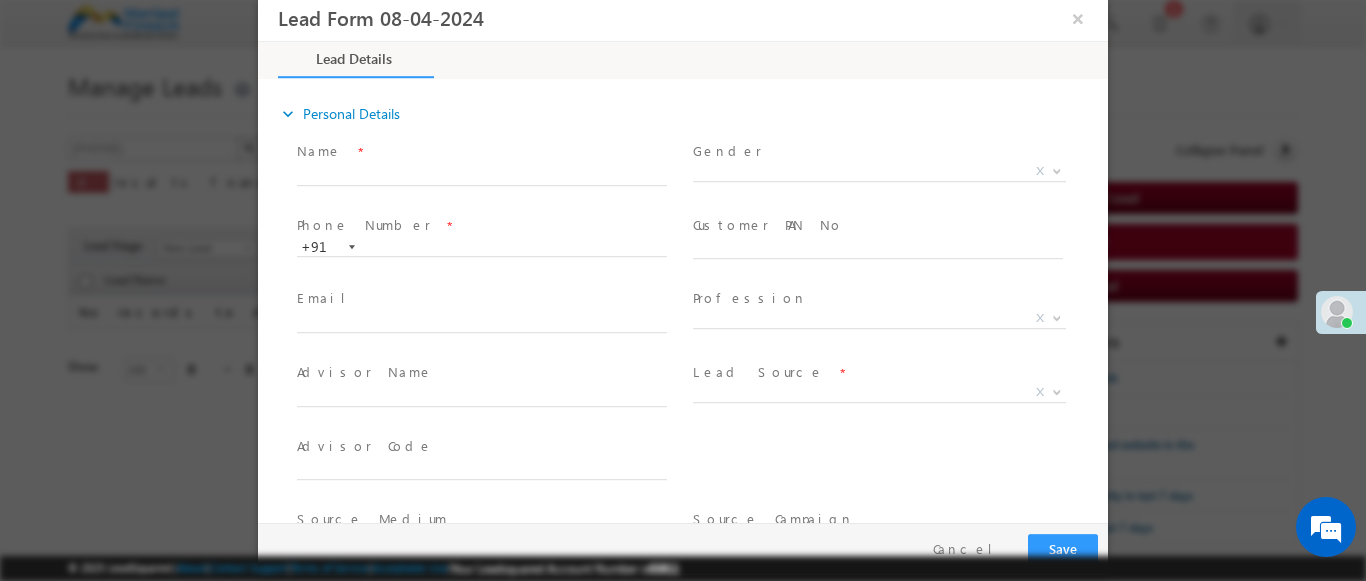 type on "[DATE] [TIME]" 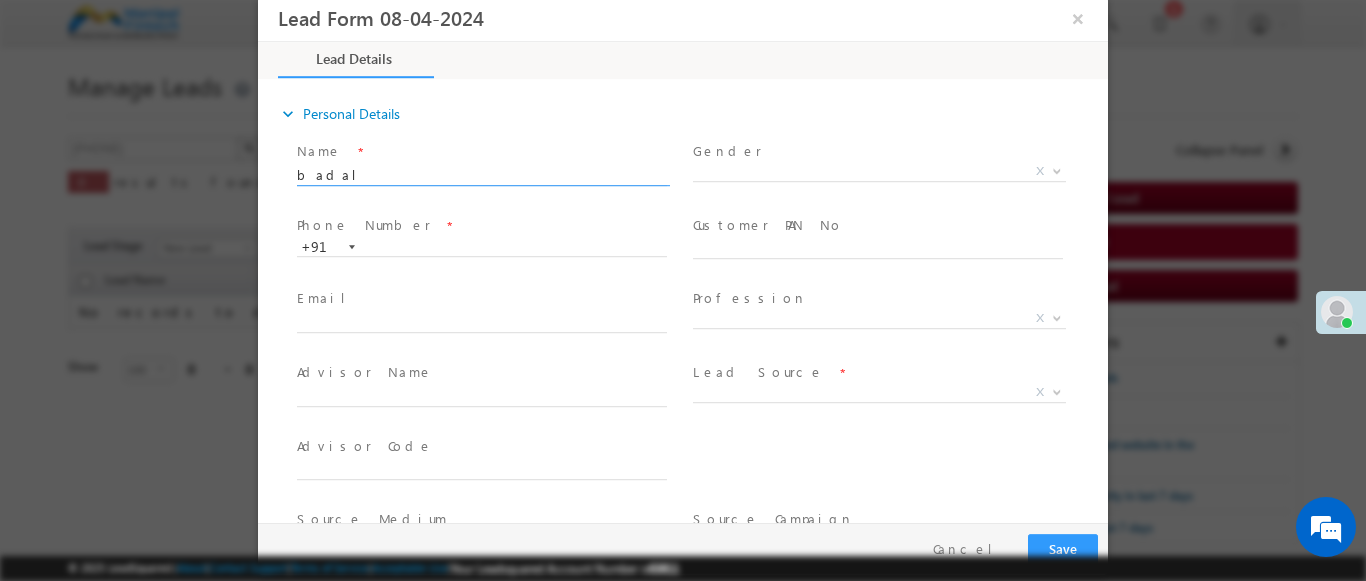 type on "badal" 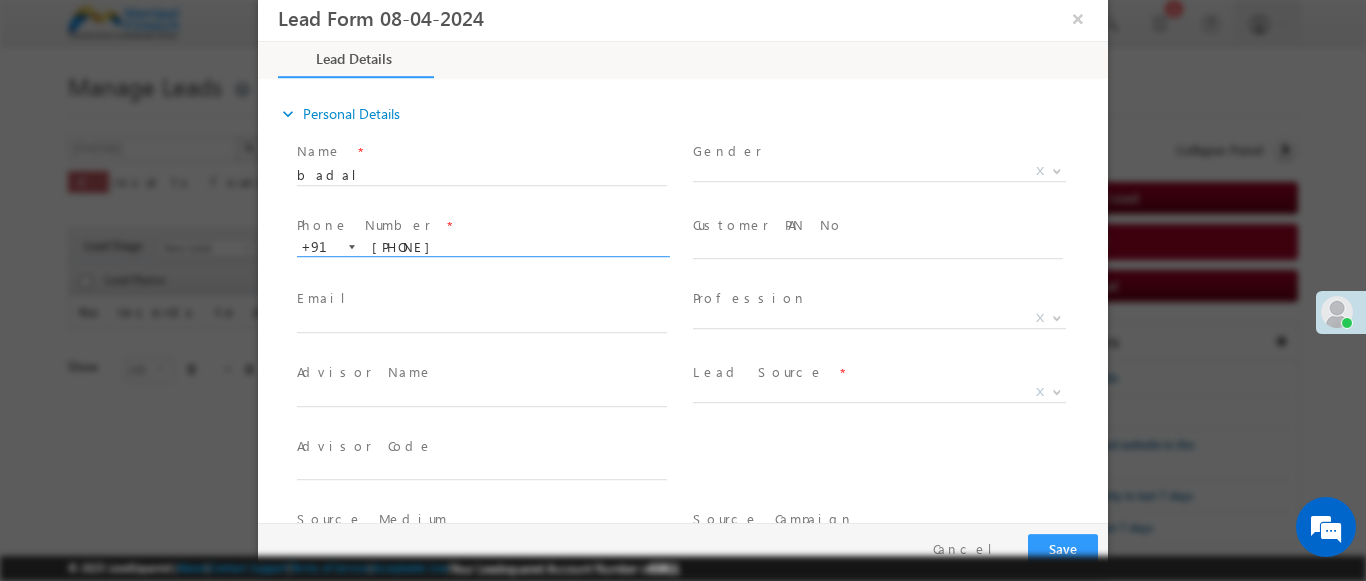 type on "[PHONE]" 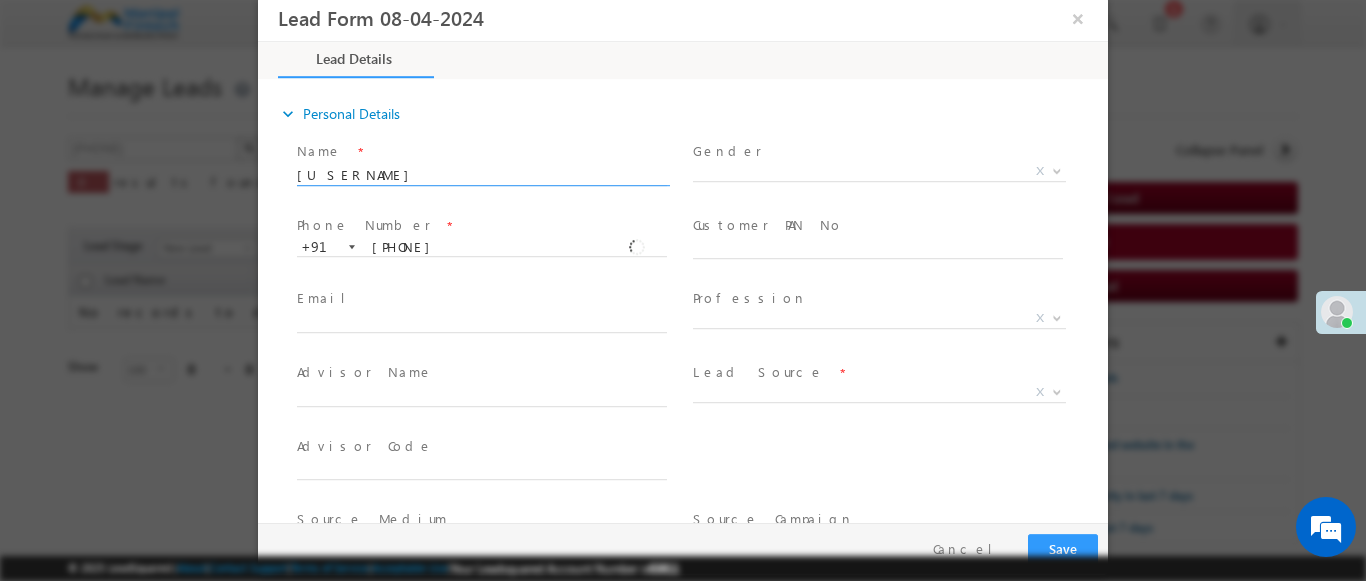 type on "[PHONE]" 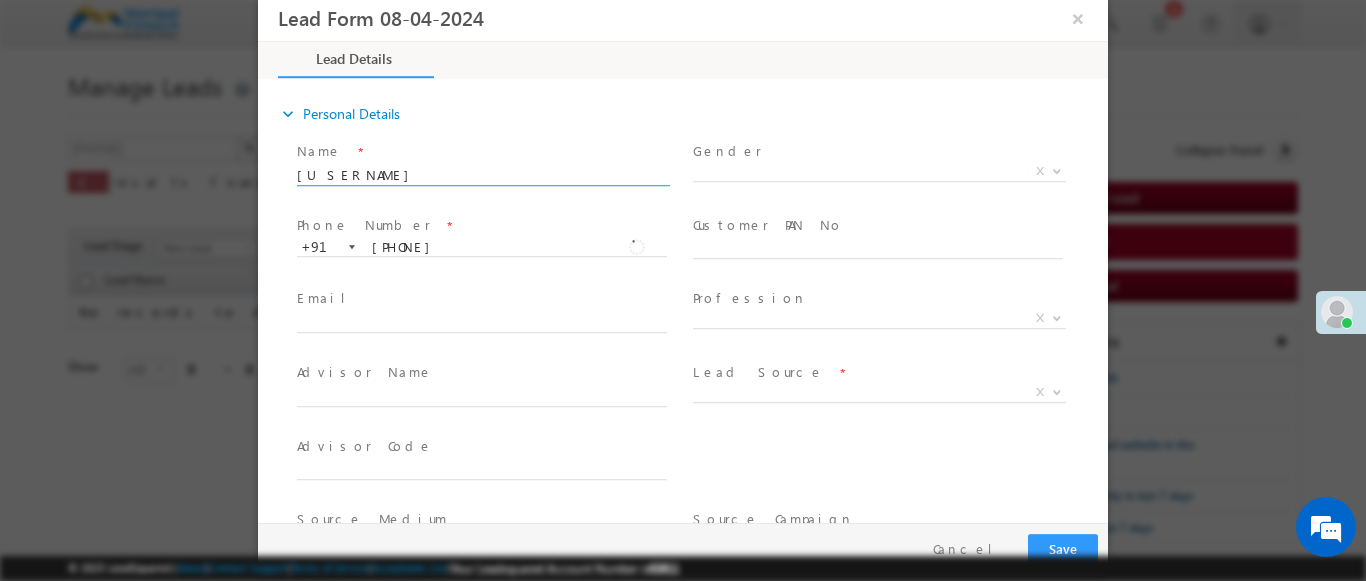 click at bounding box center (1057, 391) 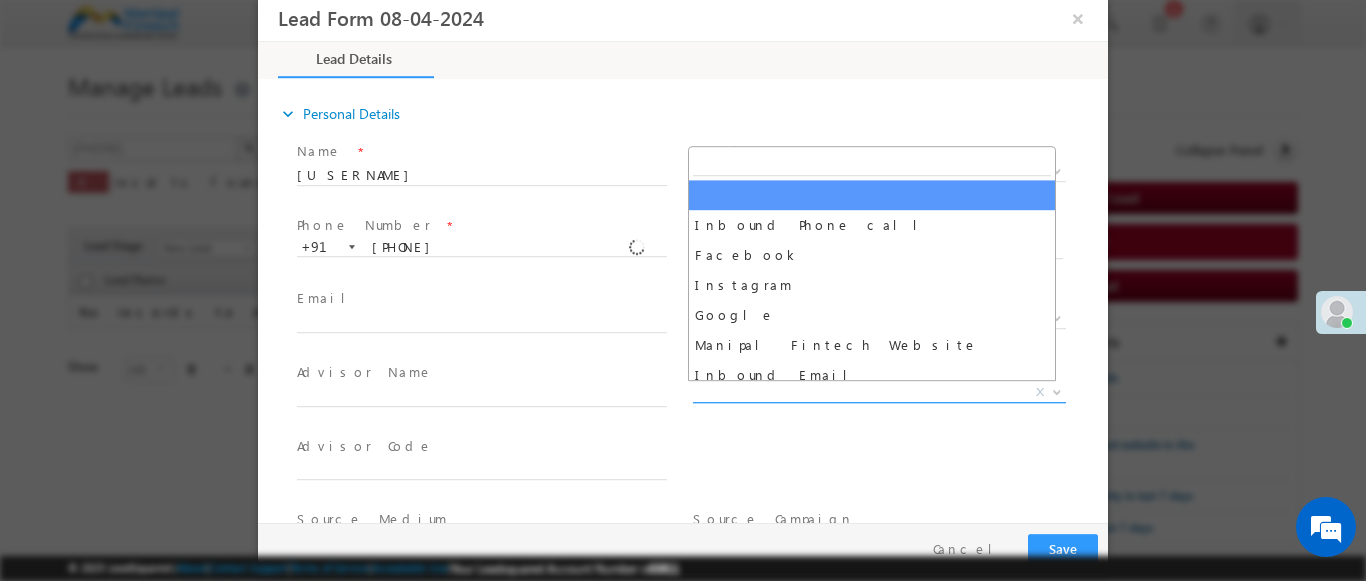 scroll, scrollTop: 1570, scrollLeft: 0, axis: vertical 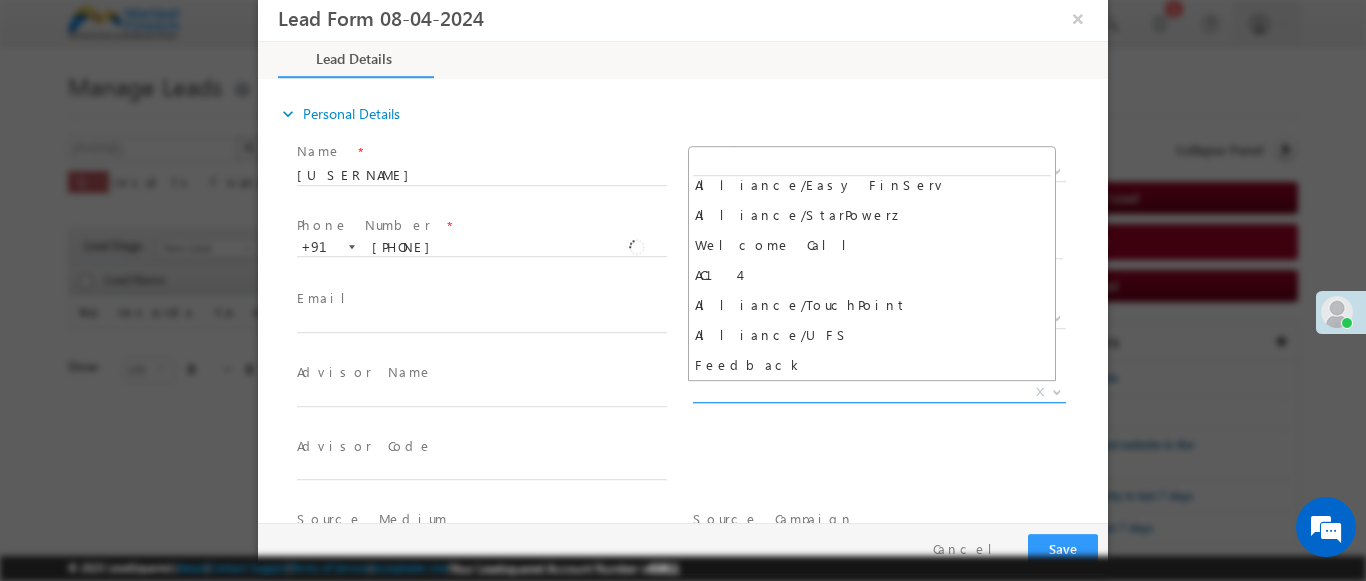 select on "Feedback" 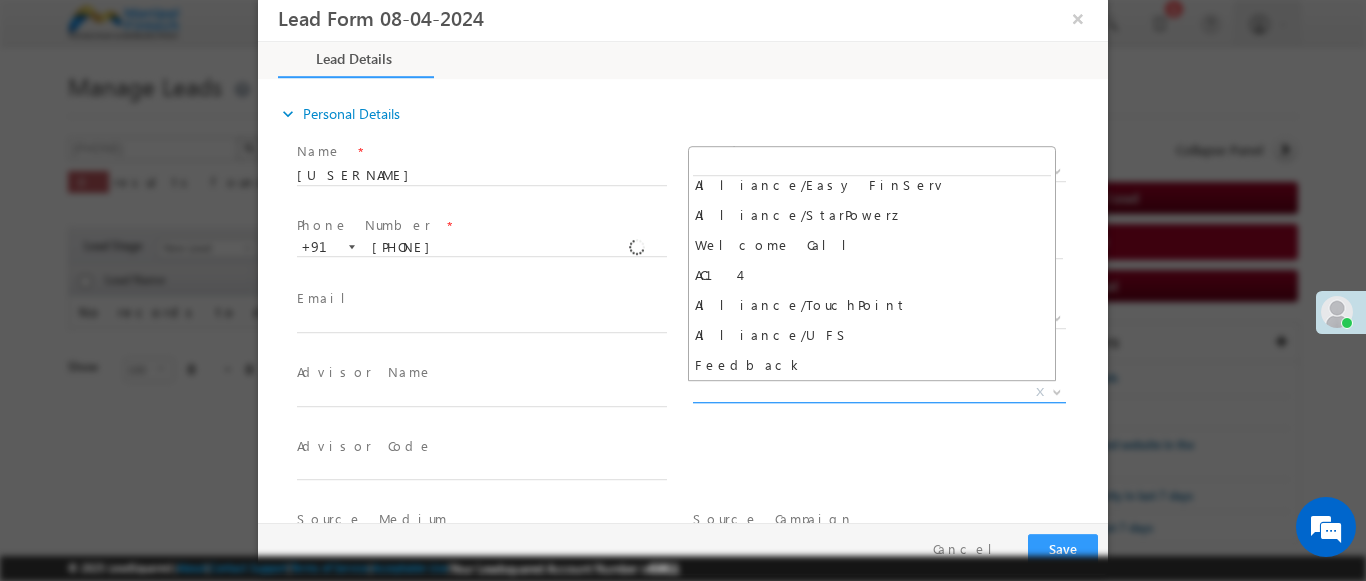 type on "[PHONE] - Feedback" 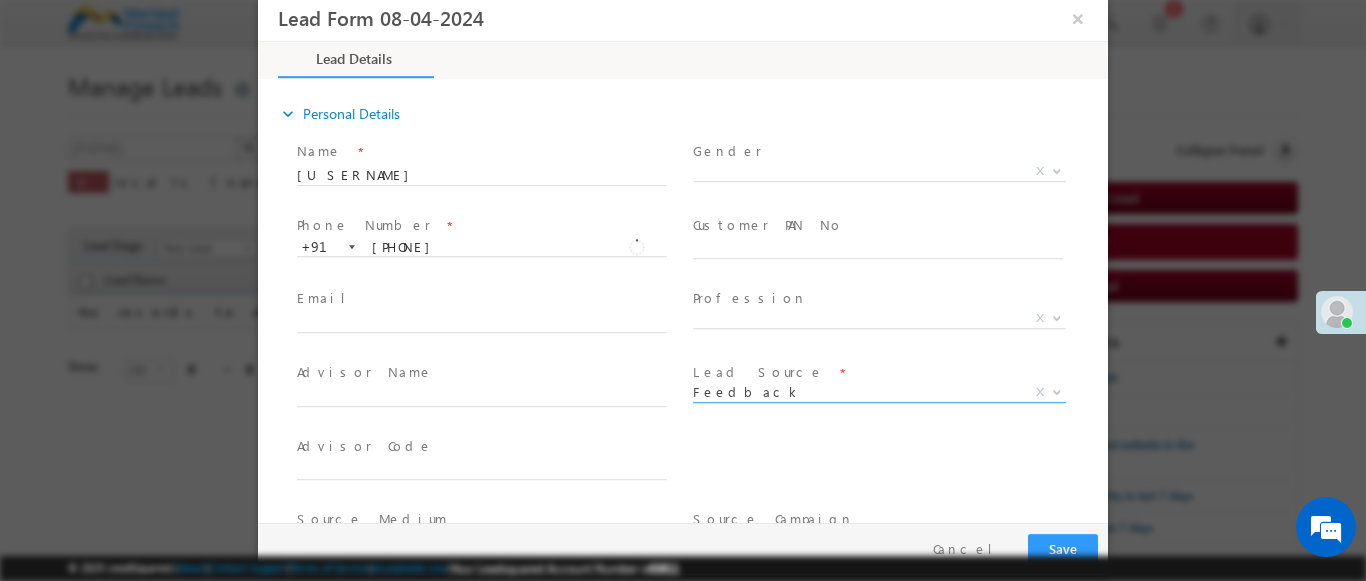 scroll, scrollTop: 886, scrollLeft: 0, axis: vertical 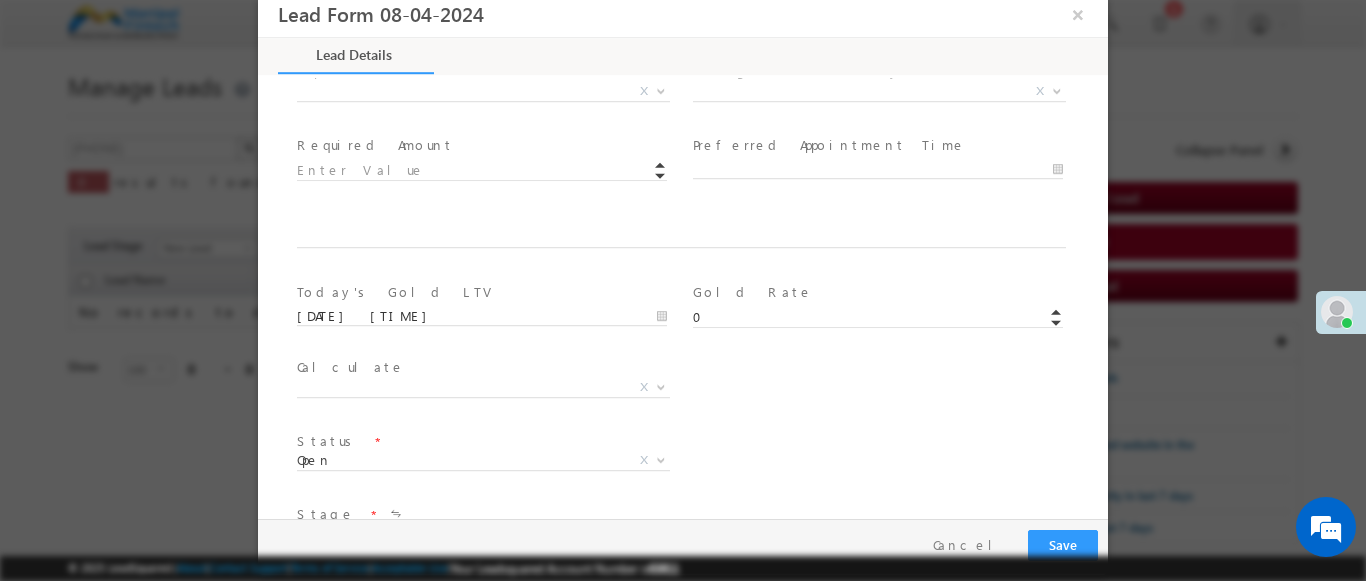 type on "600009" 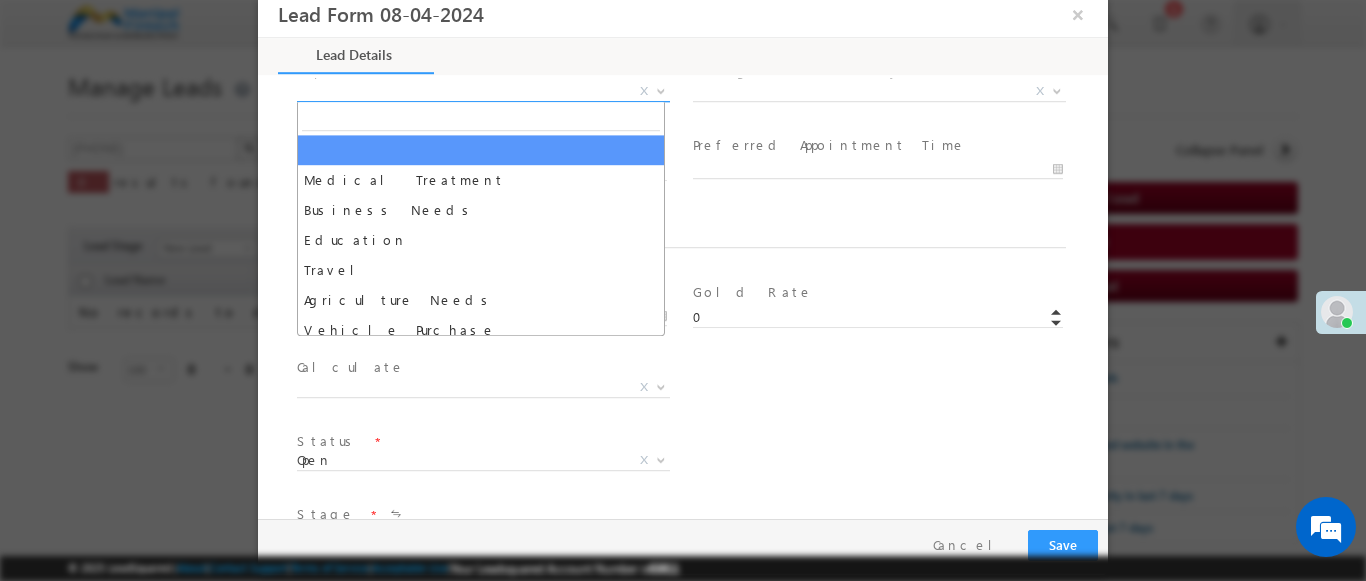 select on "Medical Treatment" 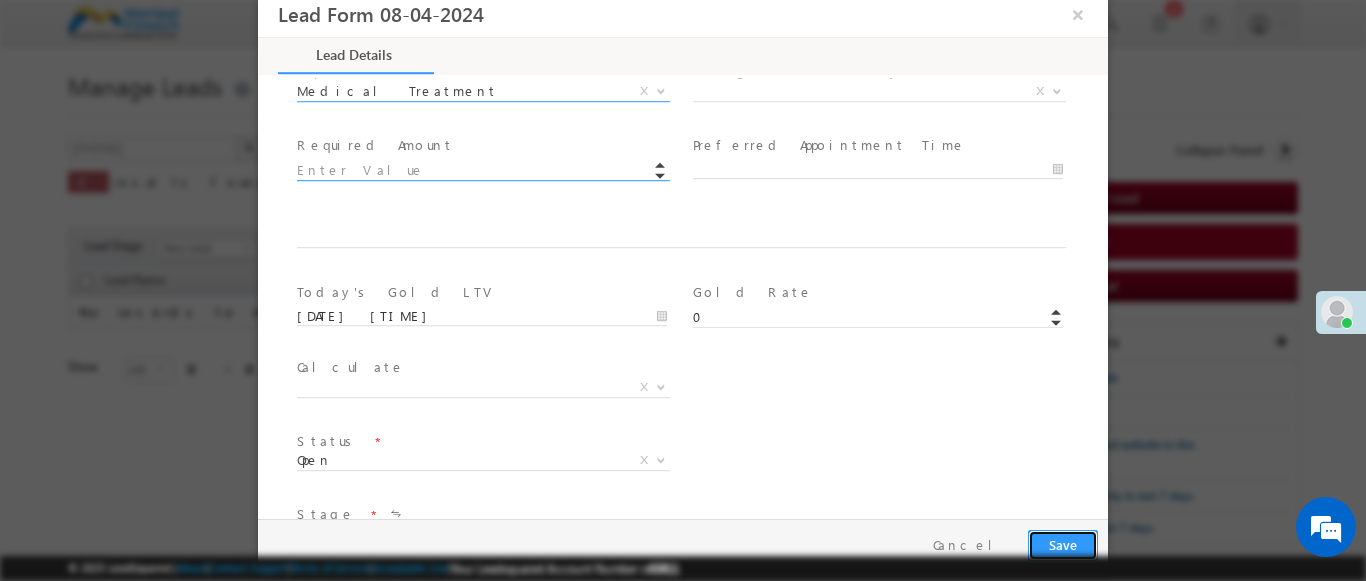 click on "Save" at bounding box center [1063, 545] 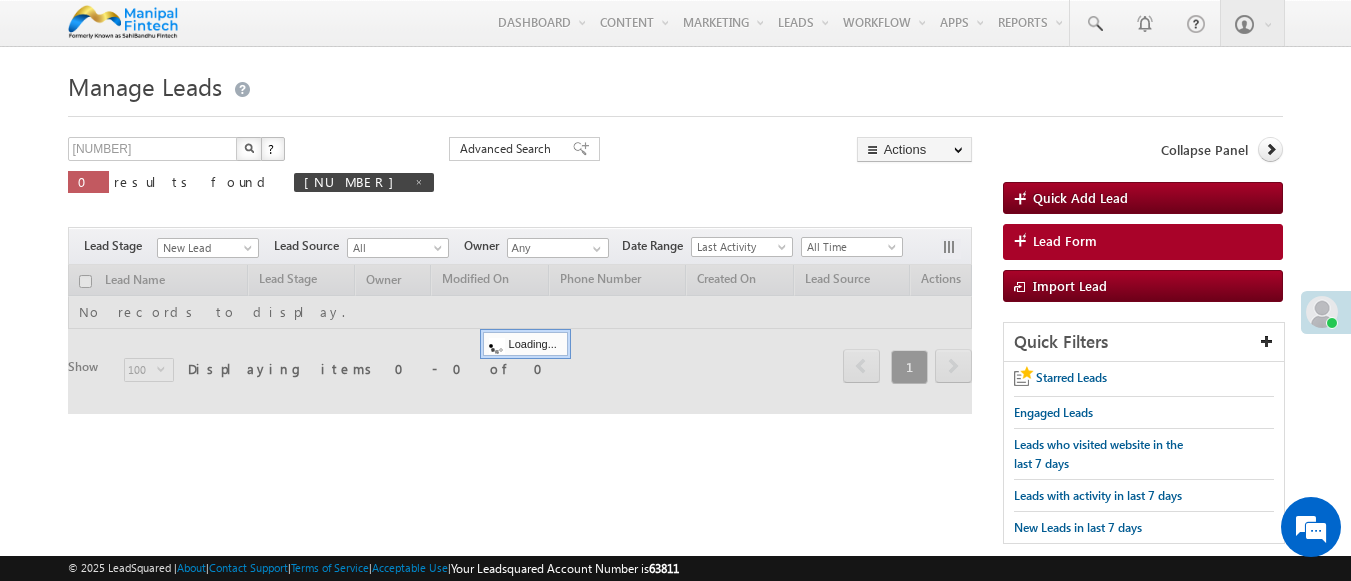 scroll, scrollTop: 0, scrollLeft: 0, axis: both 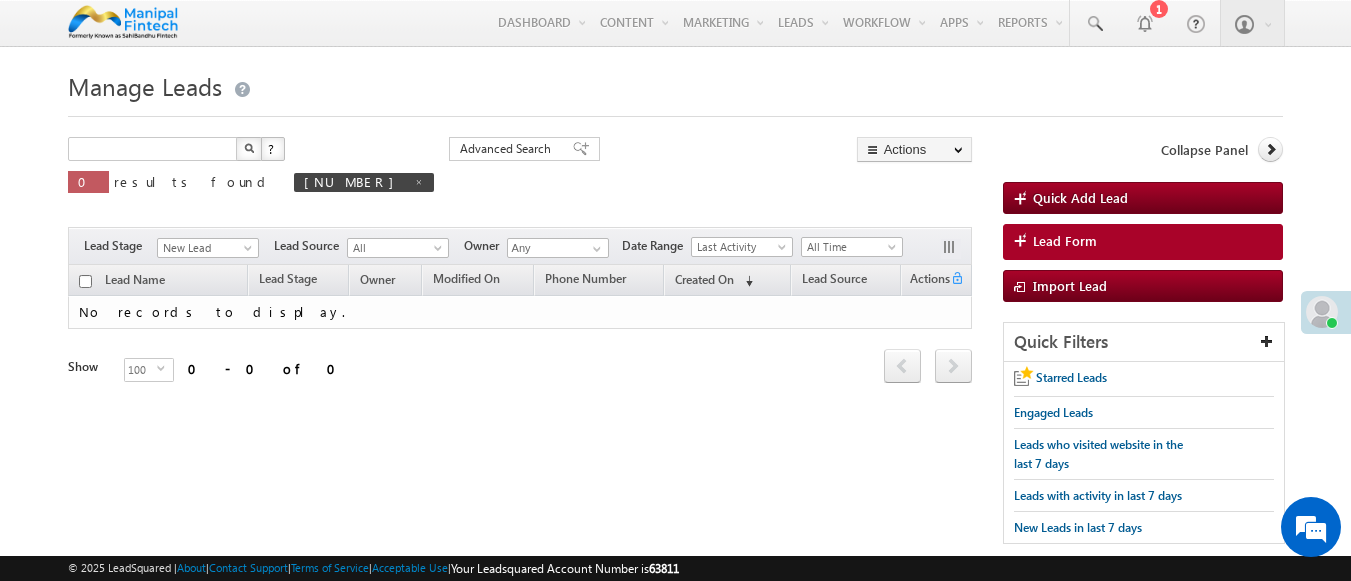 type on "Search Leads" 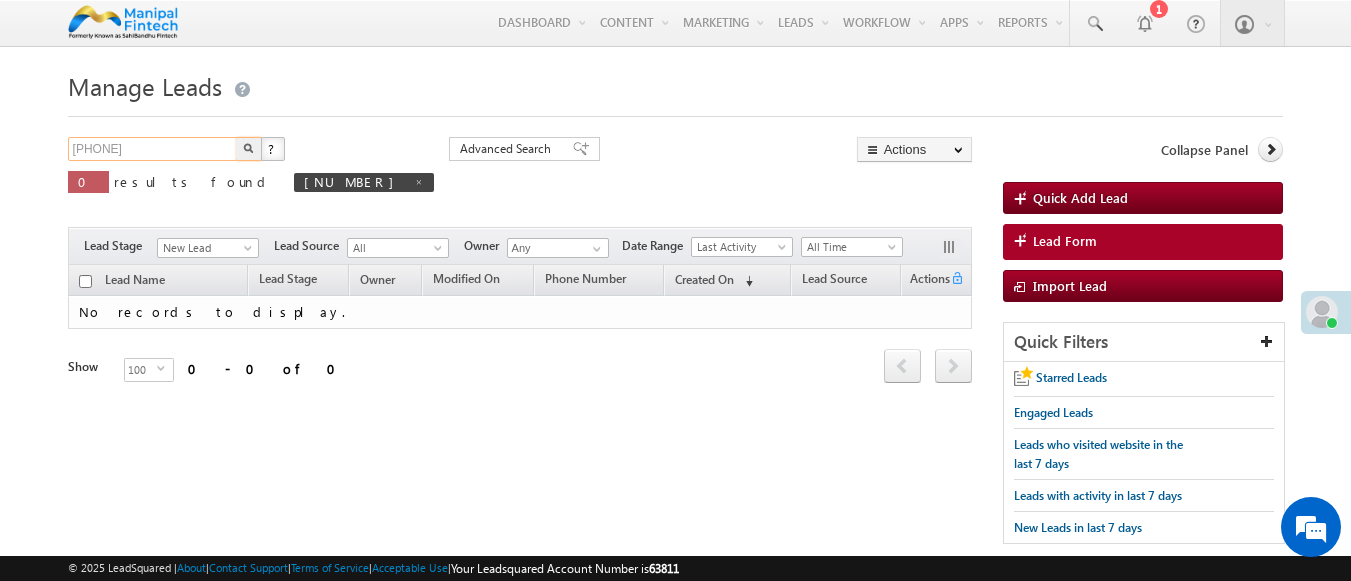 type on "9441740694" 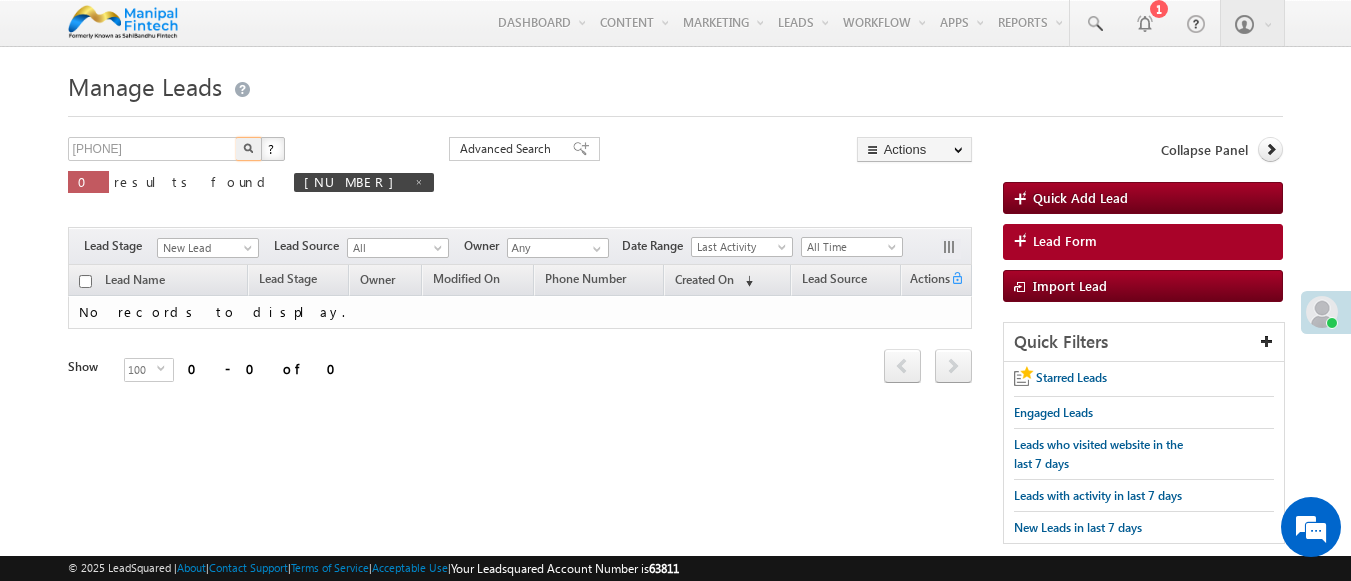 click at bounding box center (248, 148) 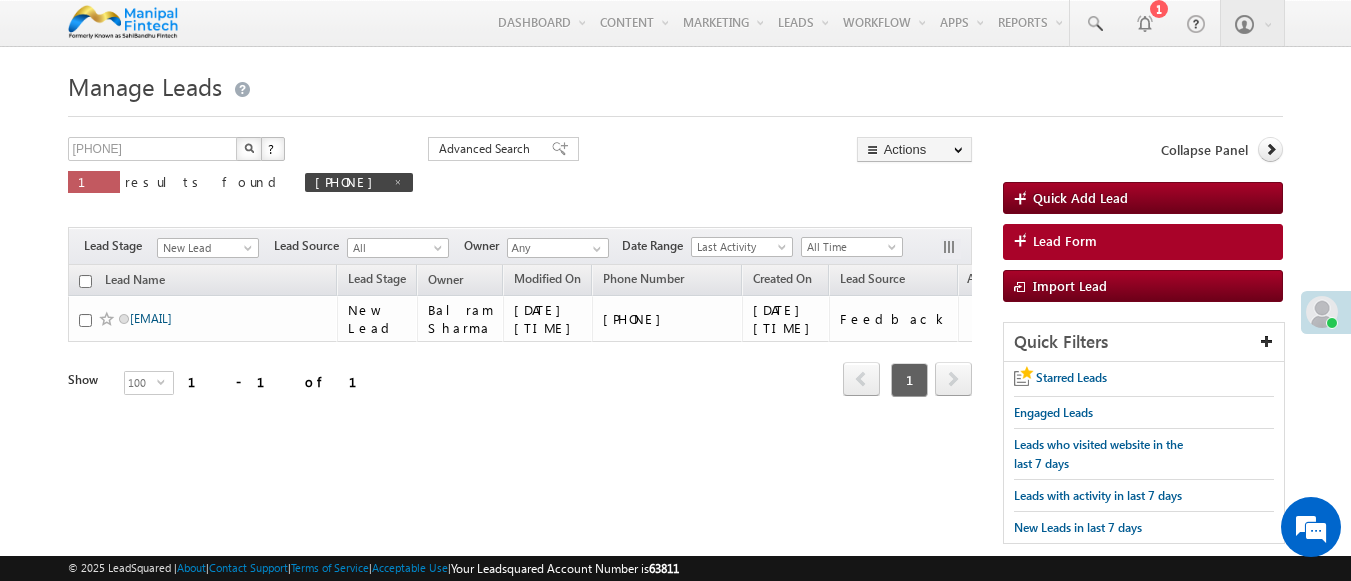 click on "[PHONE]" at bounding box center (151, 318) 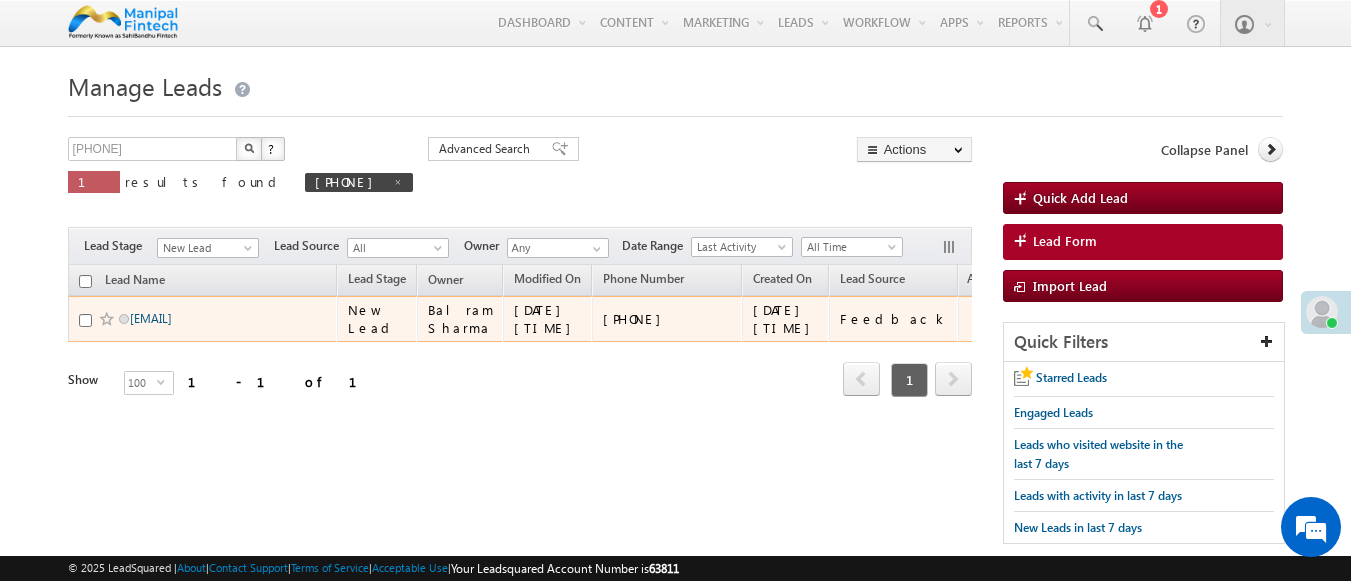 scroll, scrollTop: 0, scrollLeft: 0, axis: both 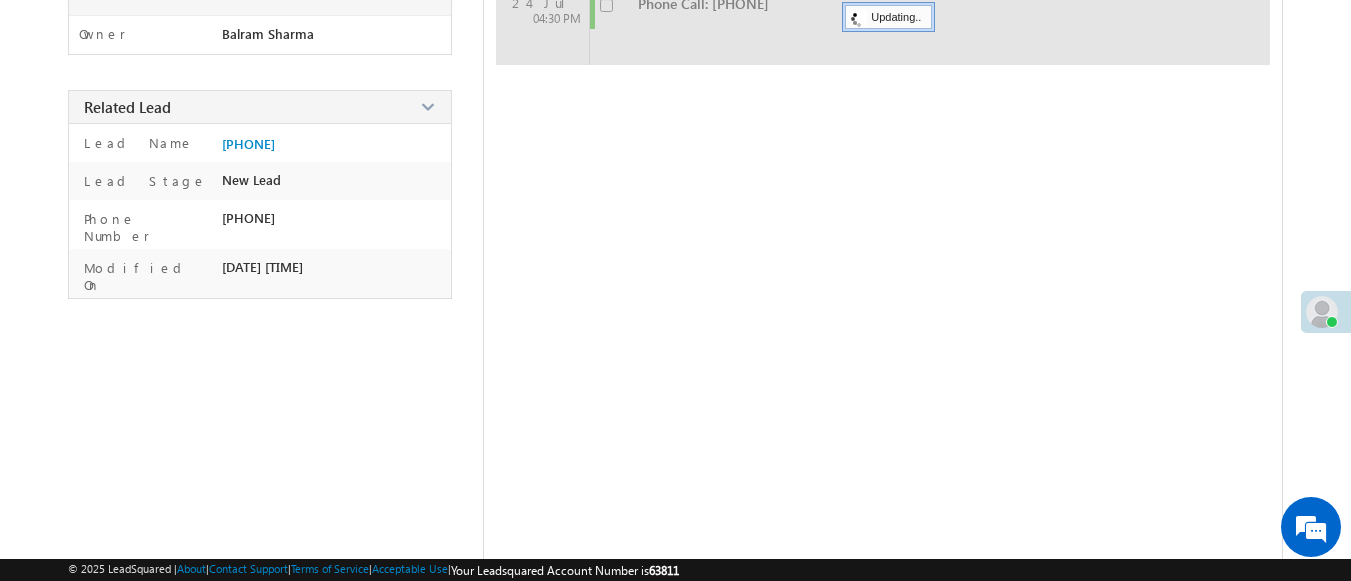 checkbox on "false" 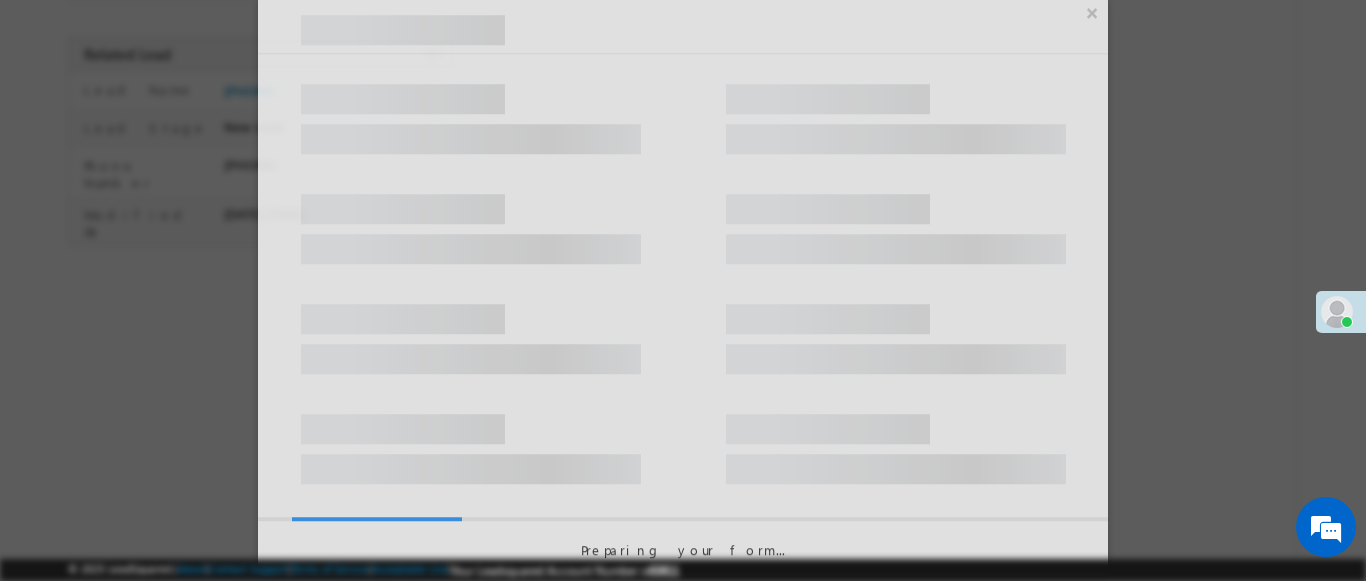 scroll, scrollTop: 356, scrollLeft: 0, axis: vertical 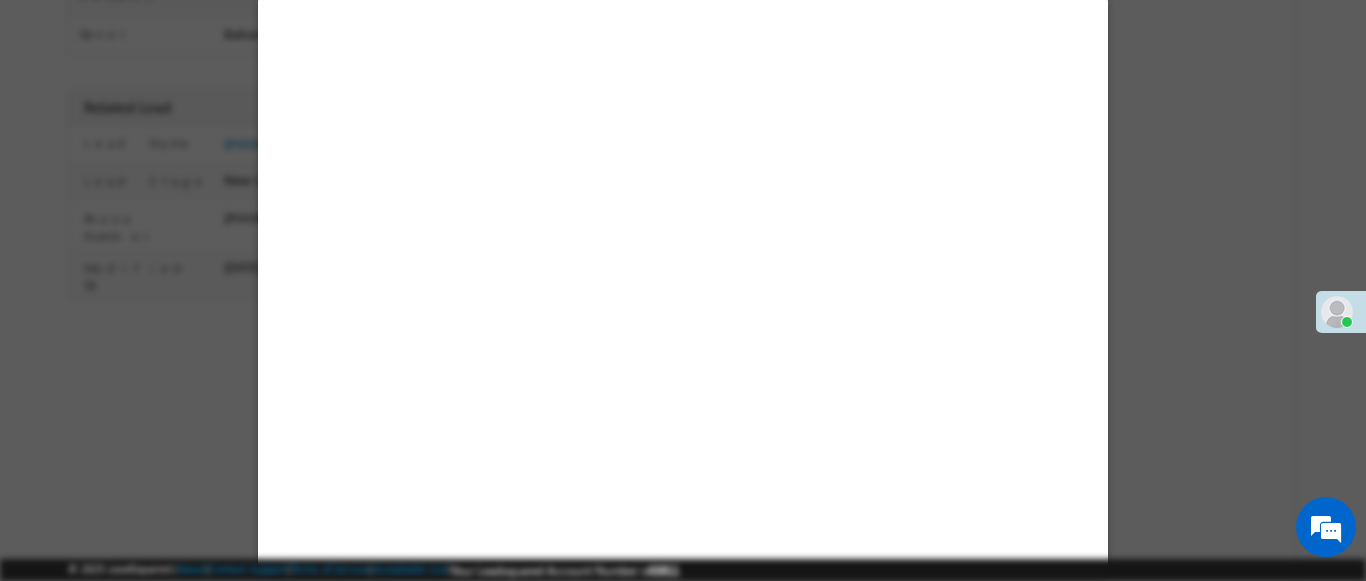select on "Feedback" 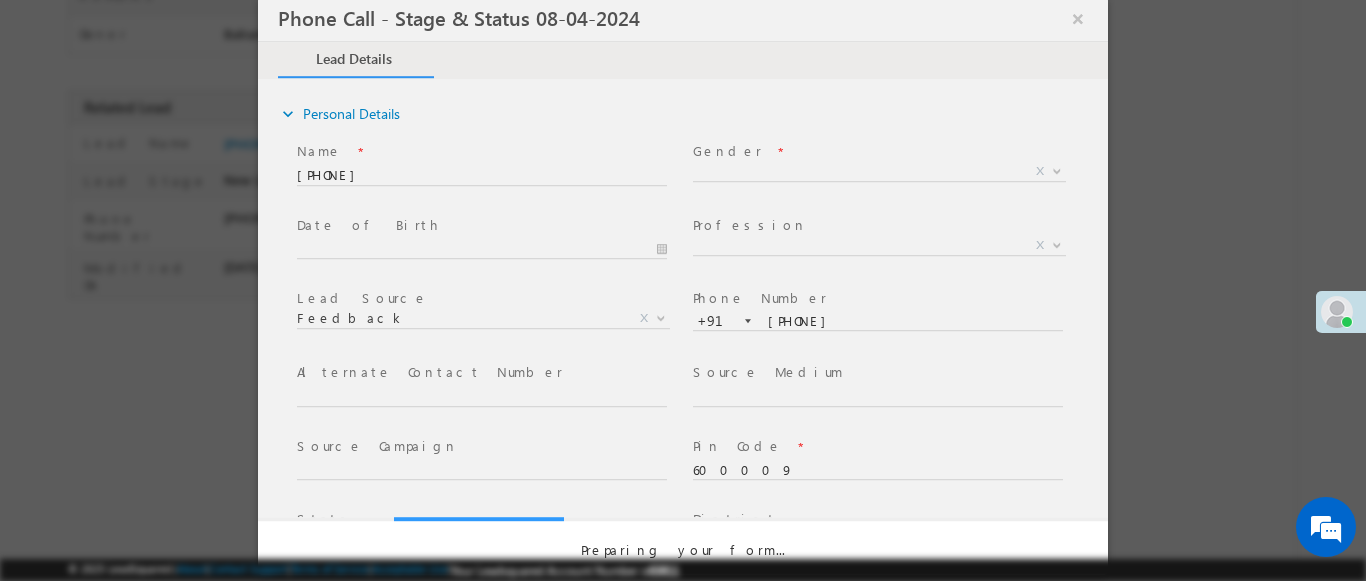 select on "Open" 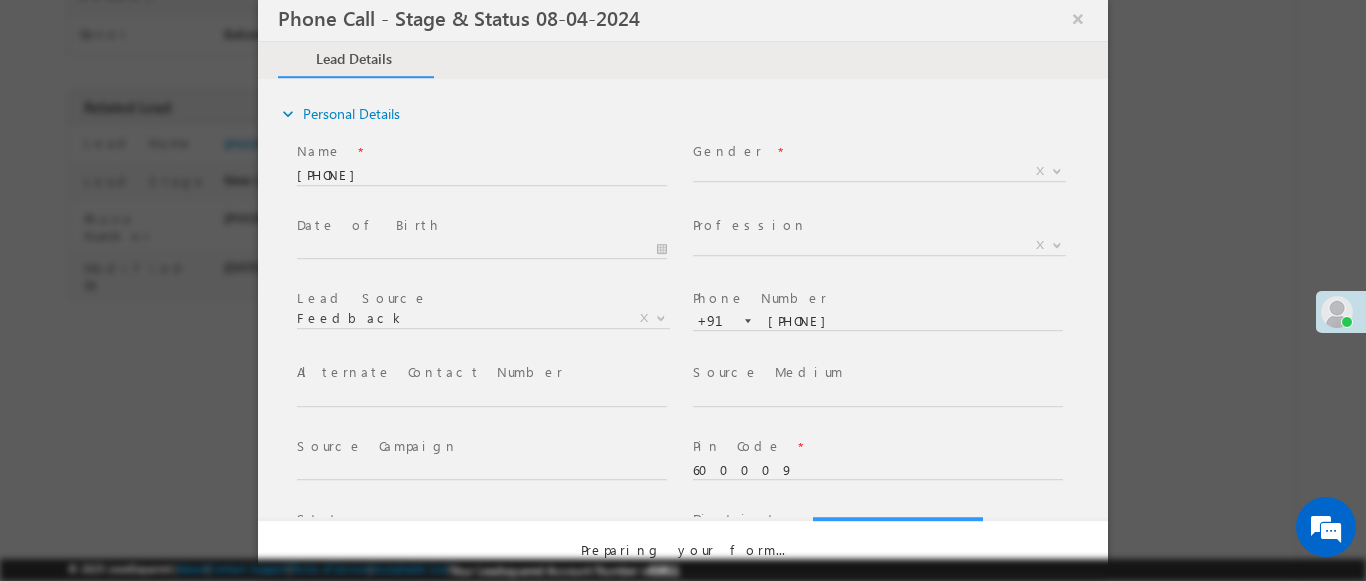 scroll, scrollTop: 0, scrollLeft: 0, axis: both 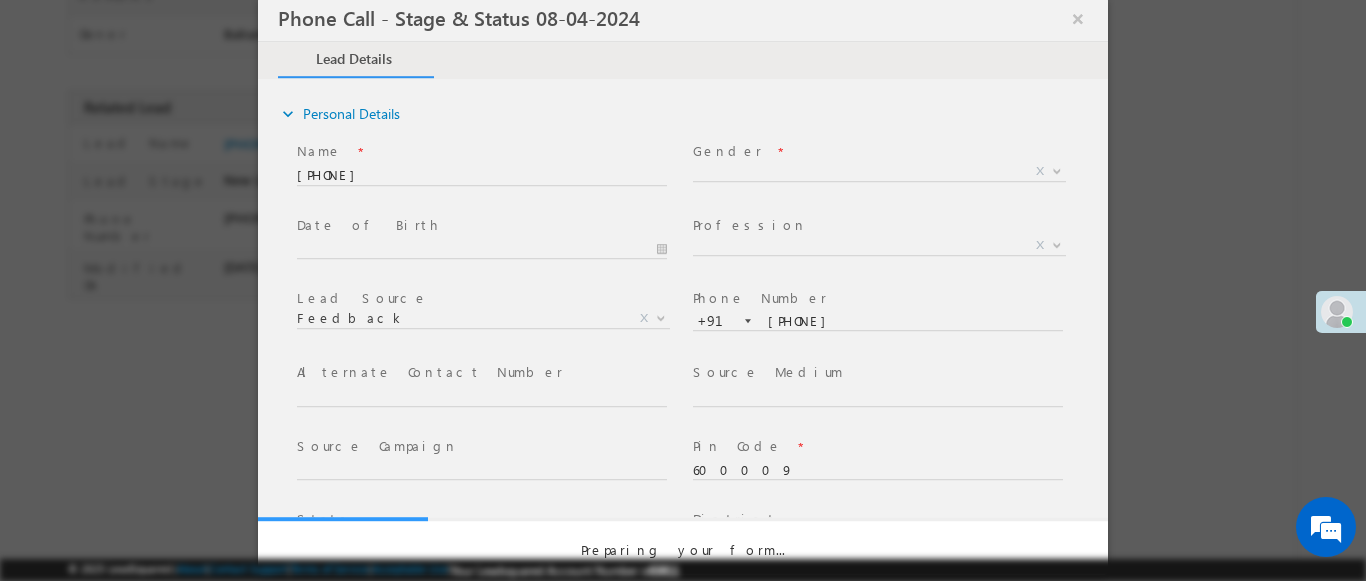 select on "Fresh Lead" 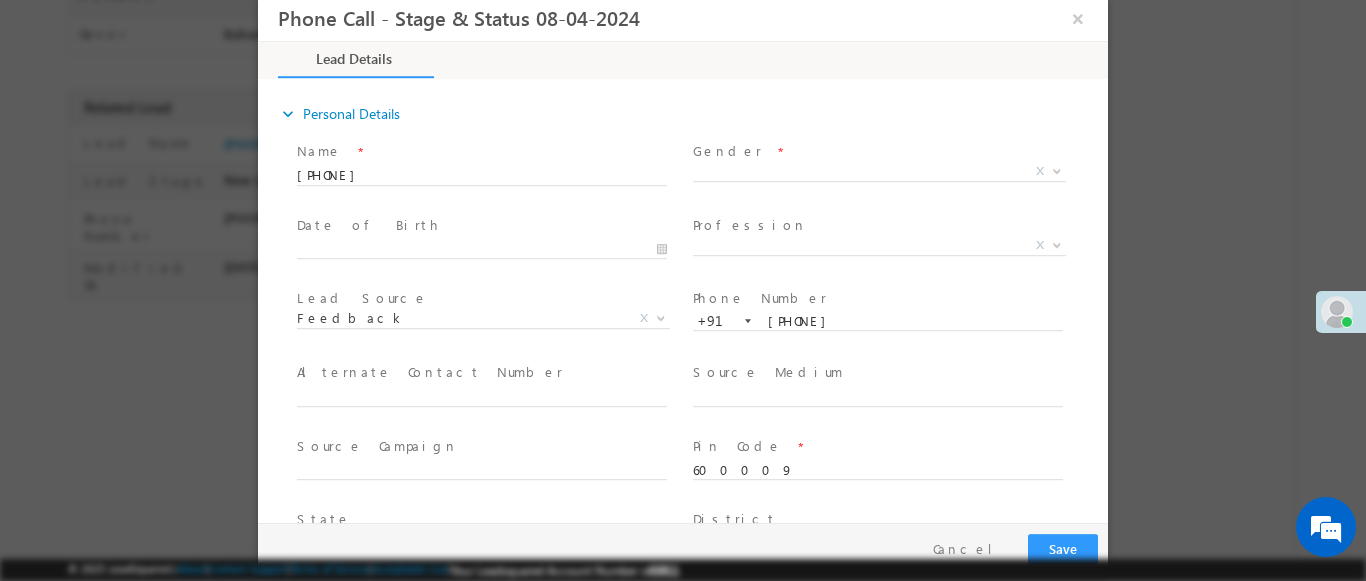 type on "[DATE] [TIME]" 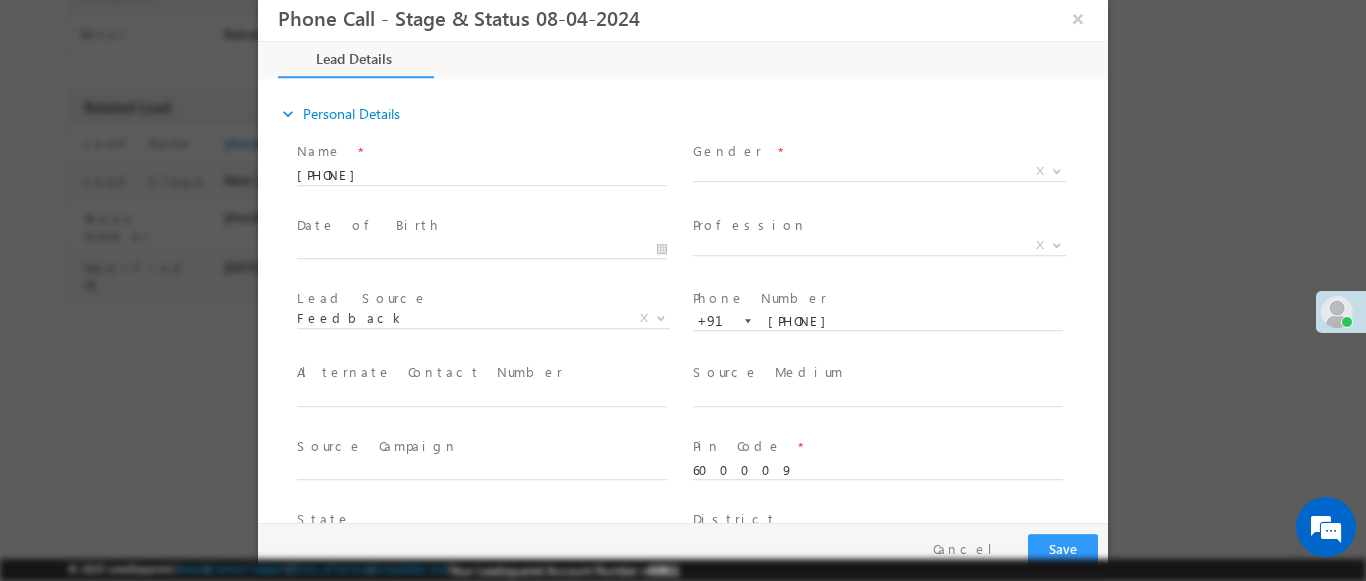 click at bounding box center (1057, 170) 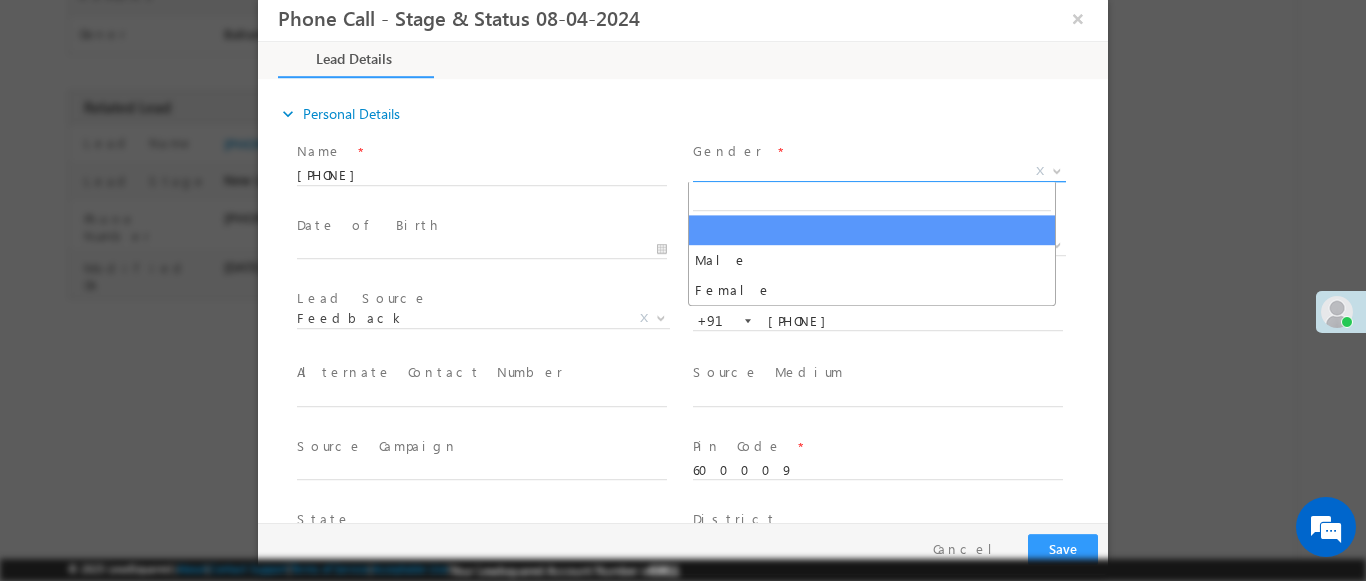 select on "Male" 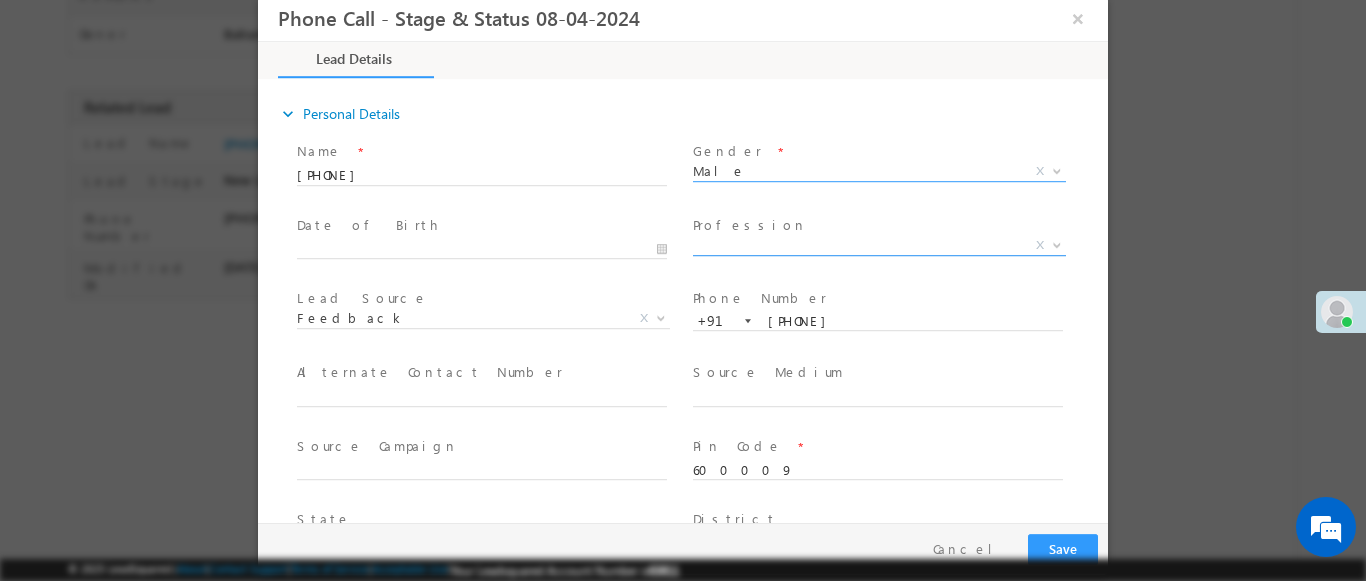 scroll, scrollTop: 3, scrollLeft: 0, axis: vertical 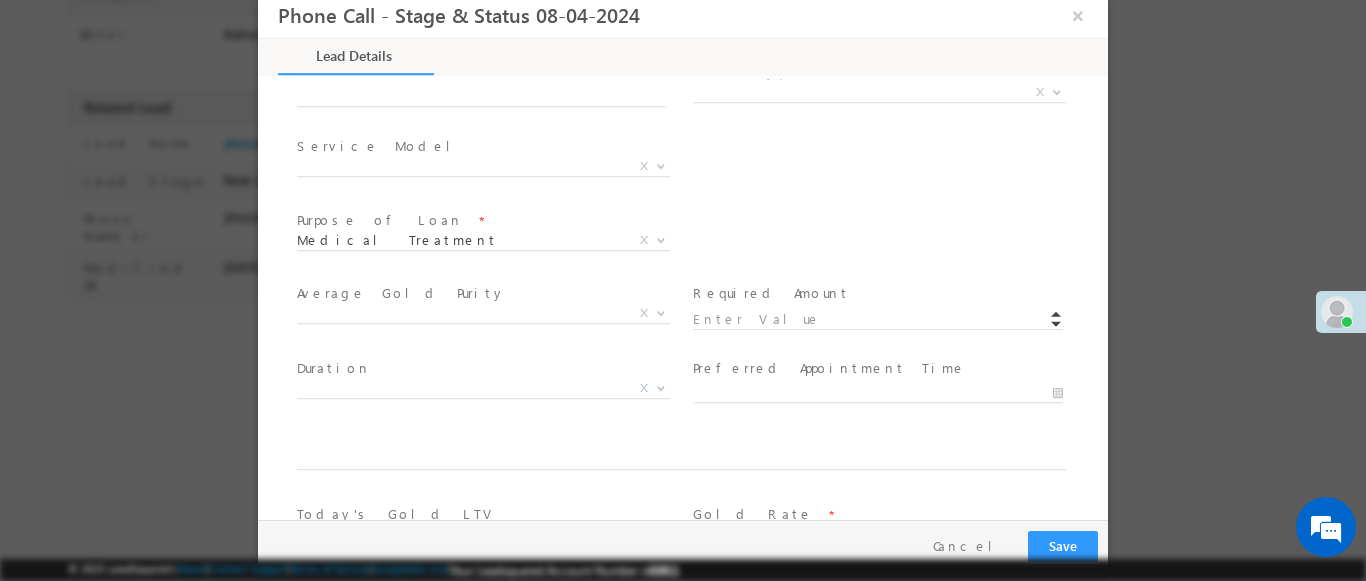 click at bounding box center [1057, 91] 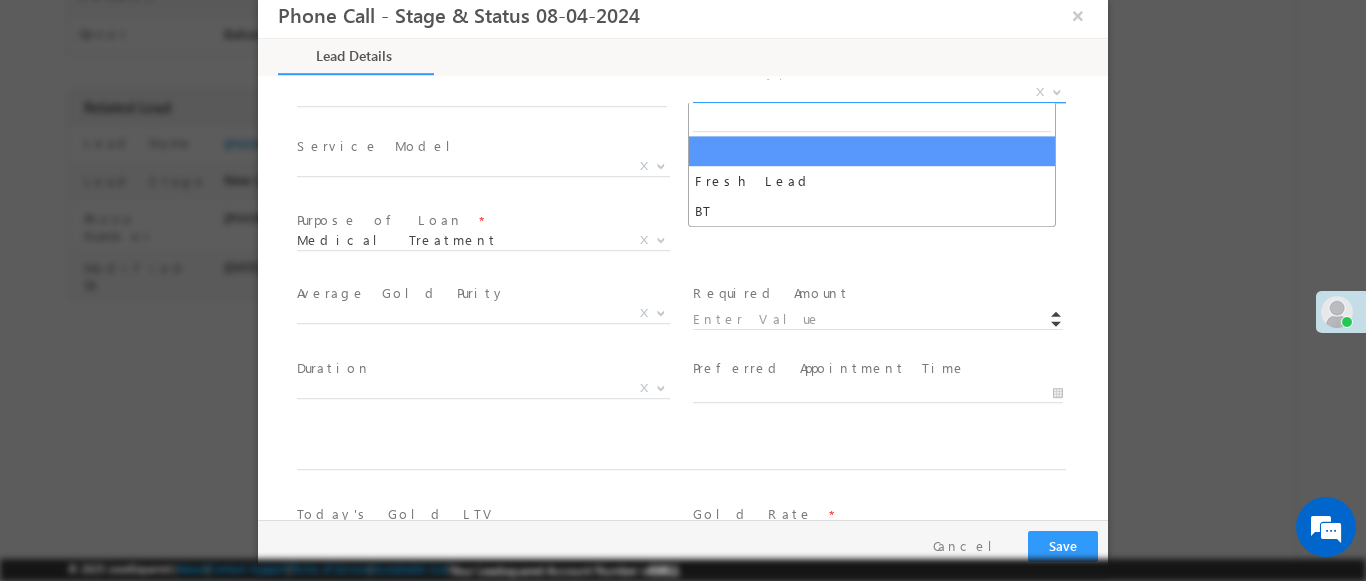 select on "Fresh Lead" 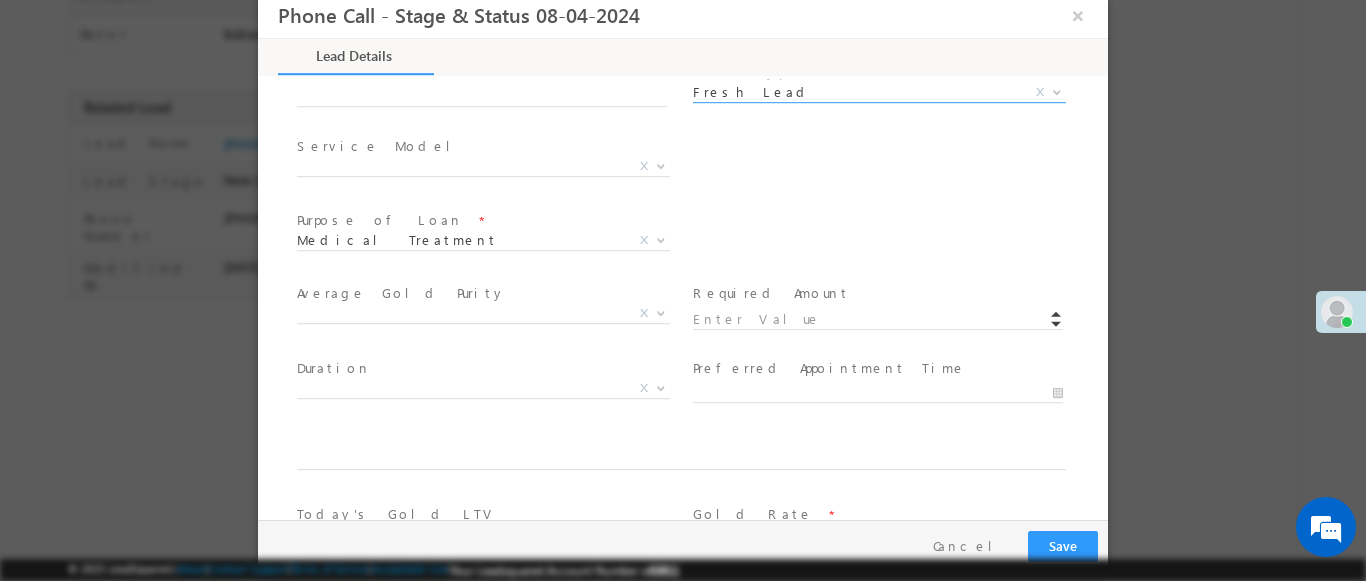click at bounding box center [661, 165] 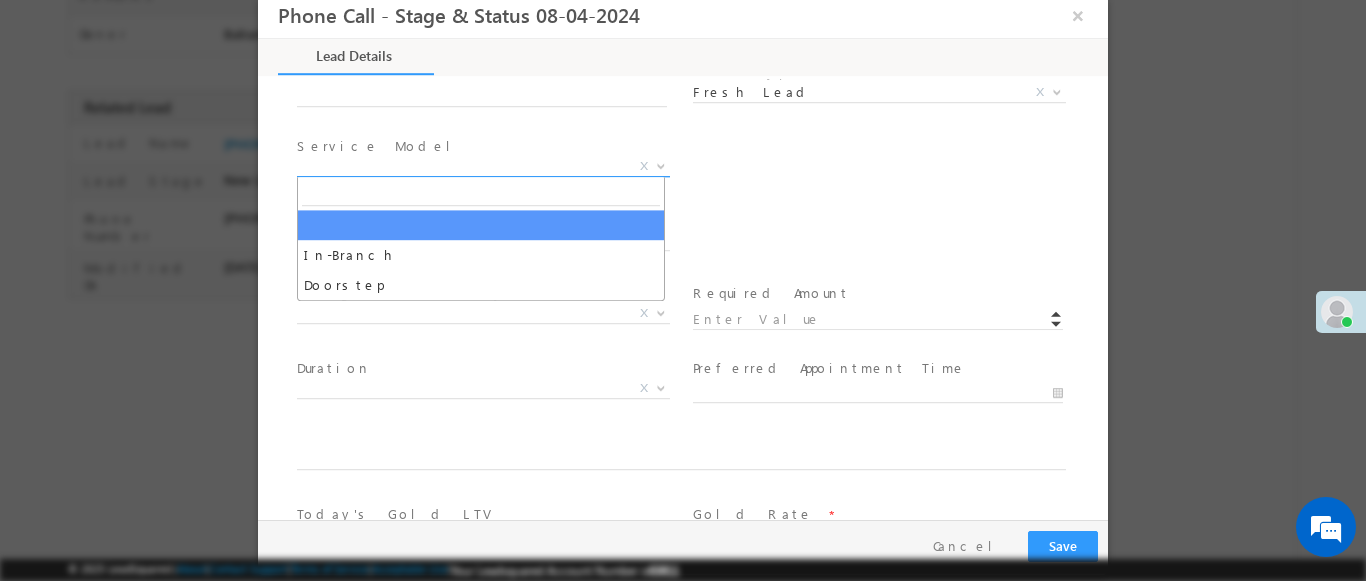 select on "In-Branch" 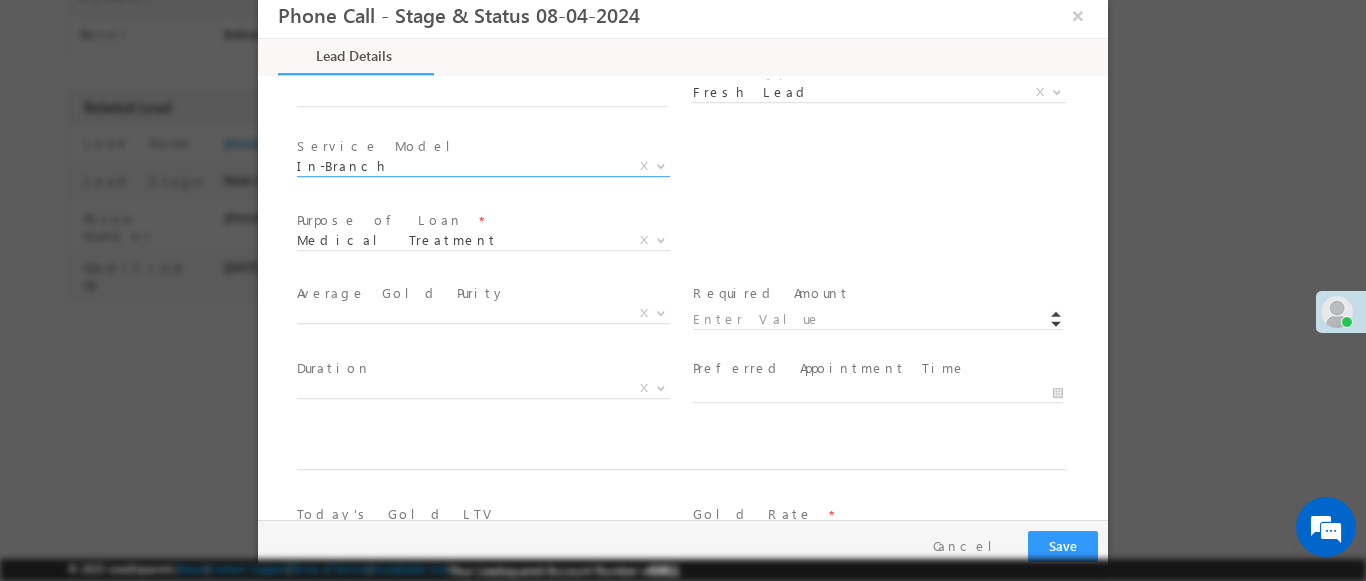 scroll, scrollTop: 1168, scrollLeft: 0, axis: vertical 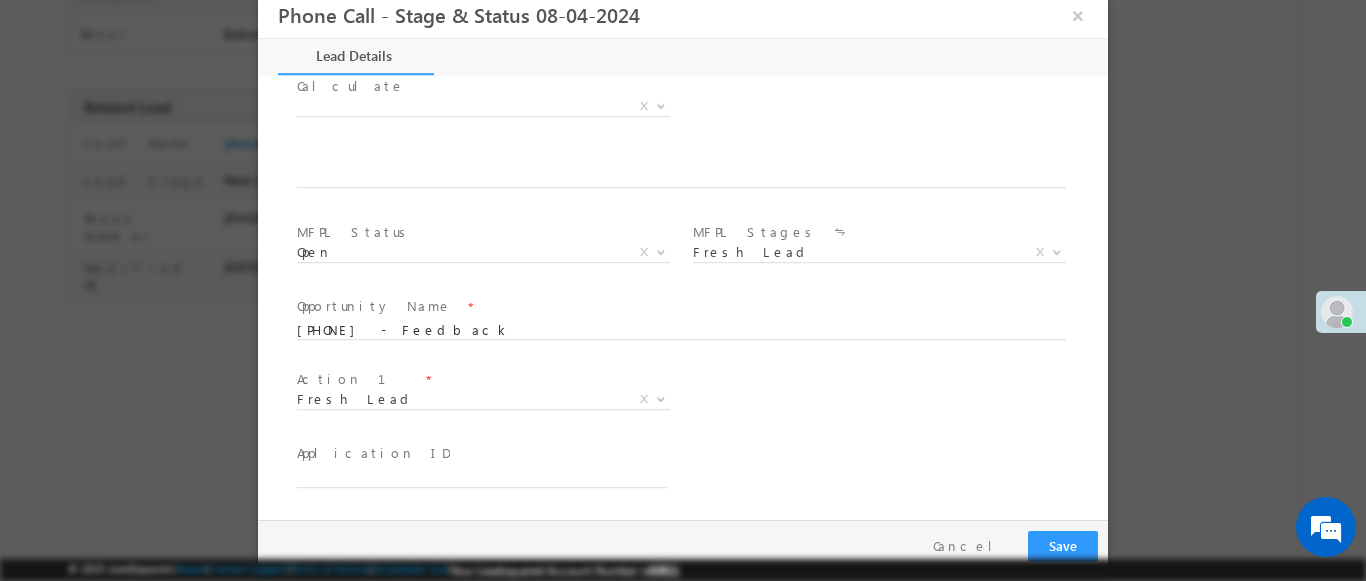 click at bounding box center (661, 398) 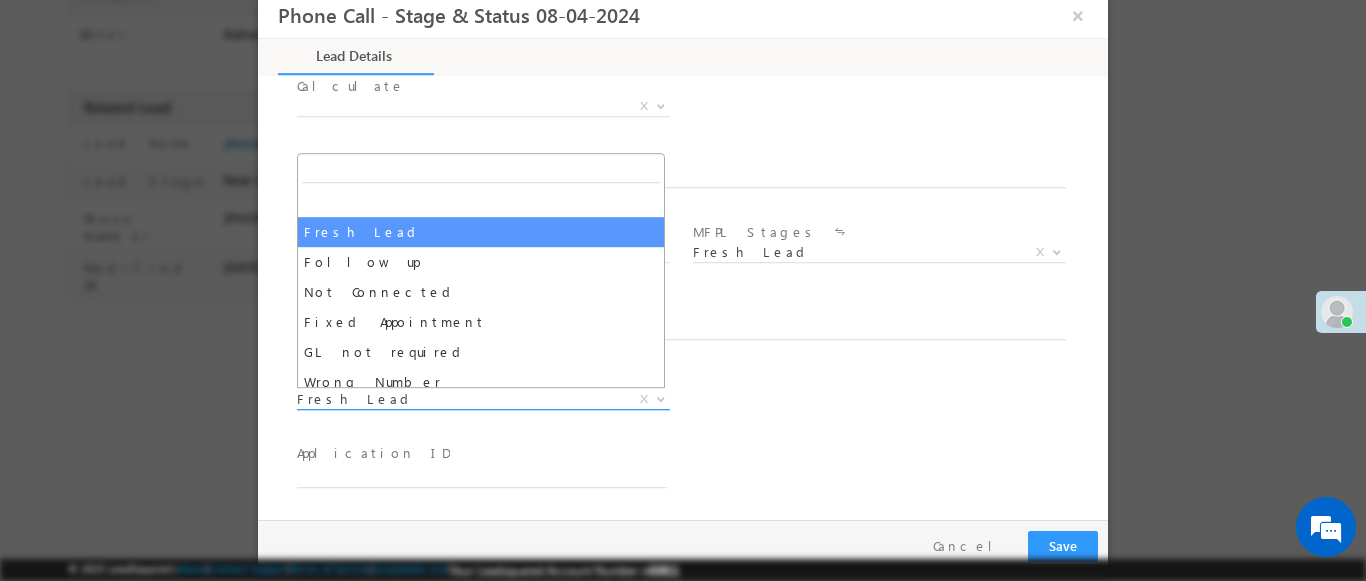 select on "Fixed Appointment" 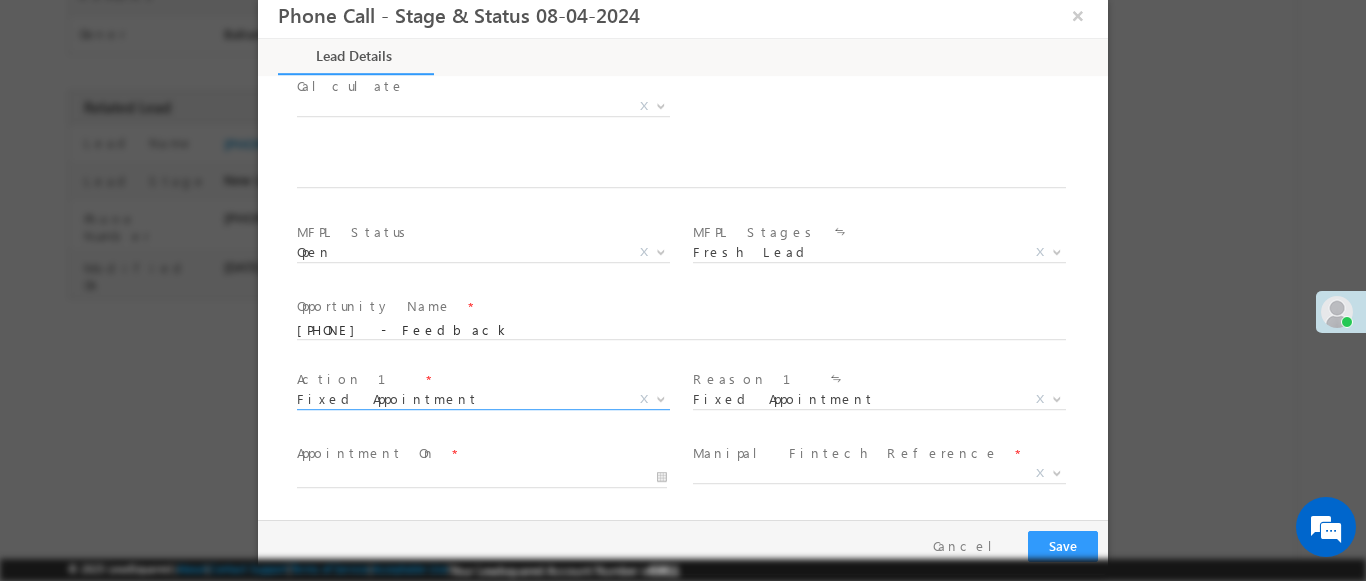 scroll, scrollTop: 3, scrollLeft: 0, axis: vertical 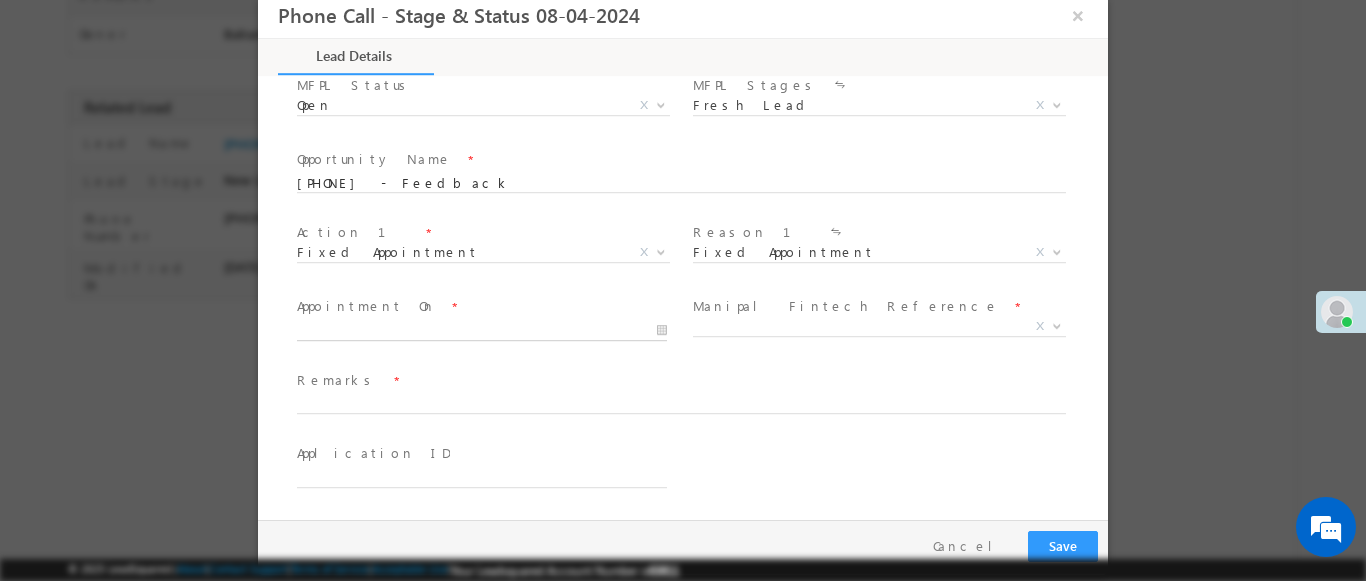 click at bounding box center (482, 331) 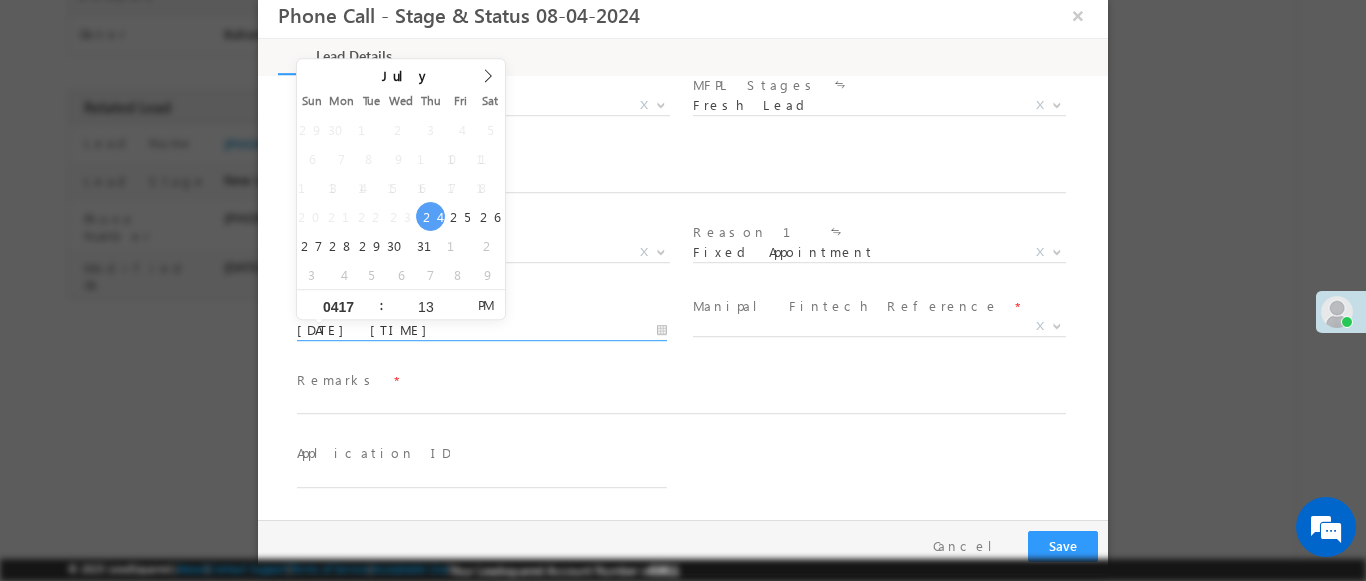 type on "0417" 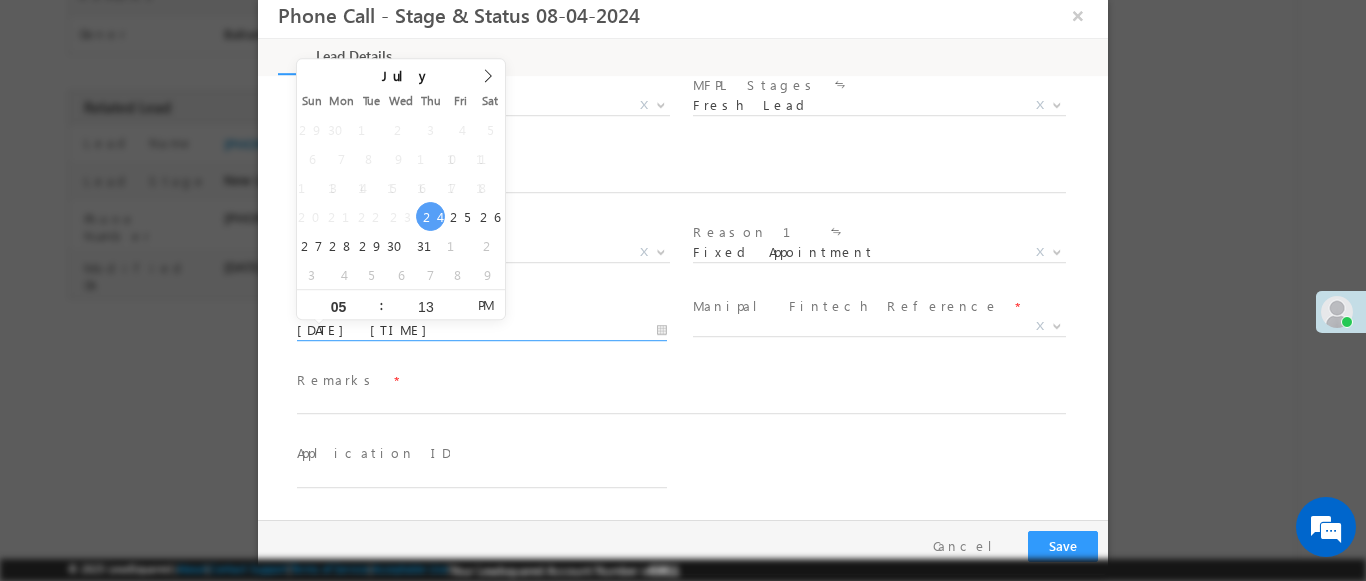 click at bounding box center [1057, 325] 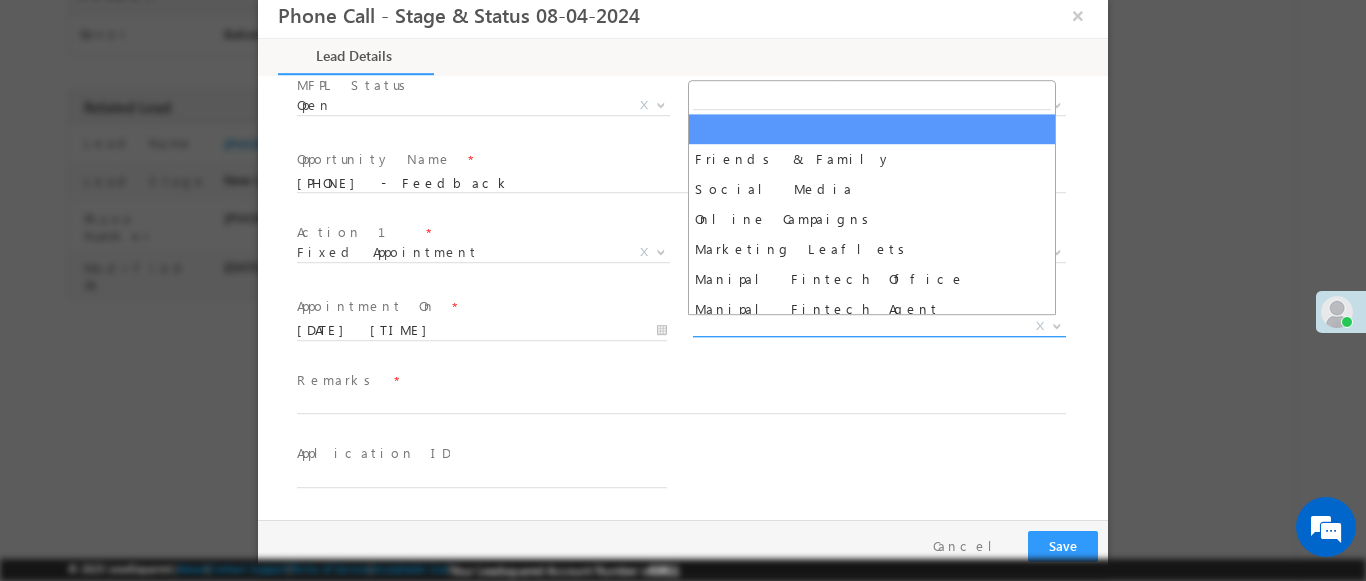 select on "Friends & Family" 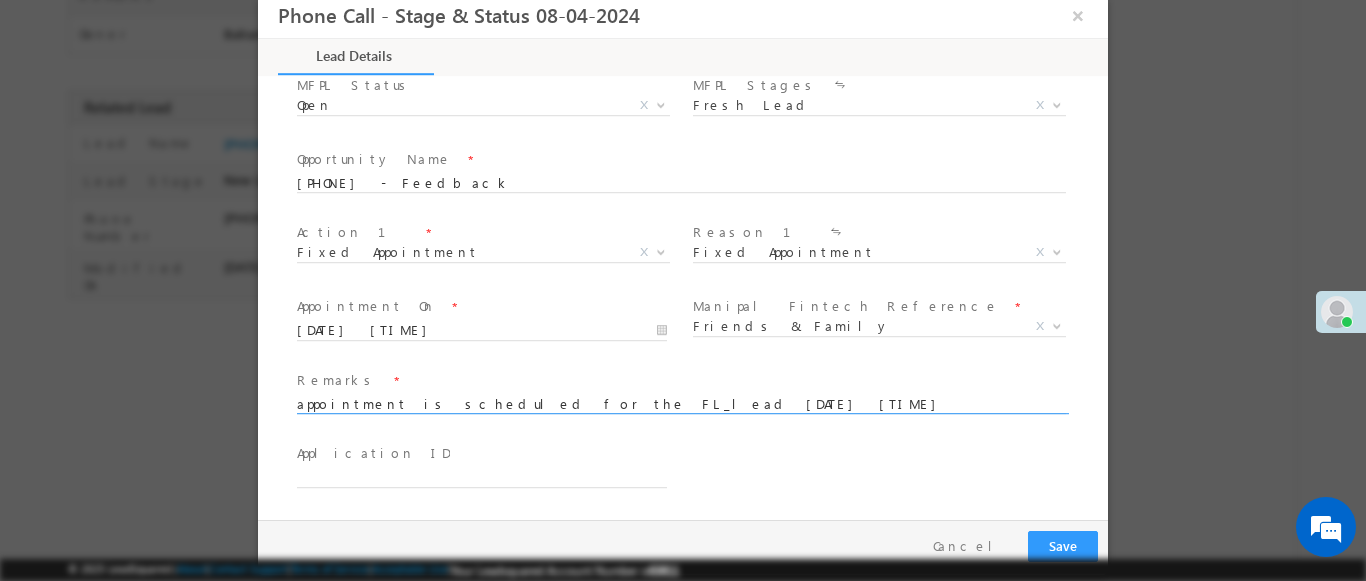 type on "appointment is scheduled for the FL_lead [DATE] [TIME]" 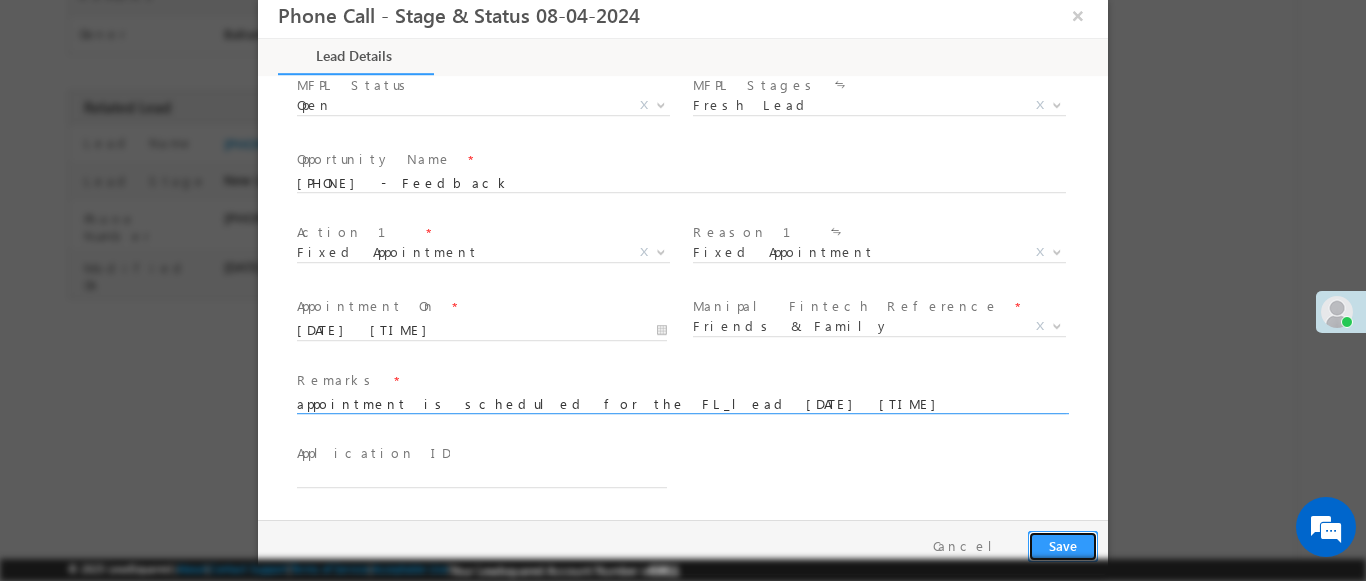 click on "Save" at bounding box center (1063, 546) 